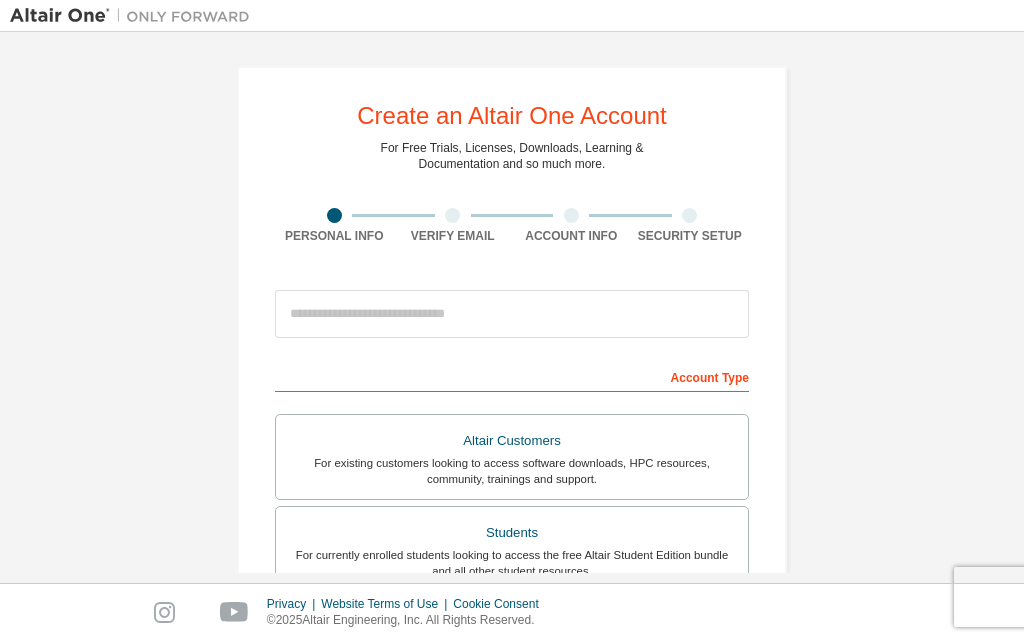 scroll, scrollTop: 0, scrollLeft: 0, axis: both 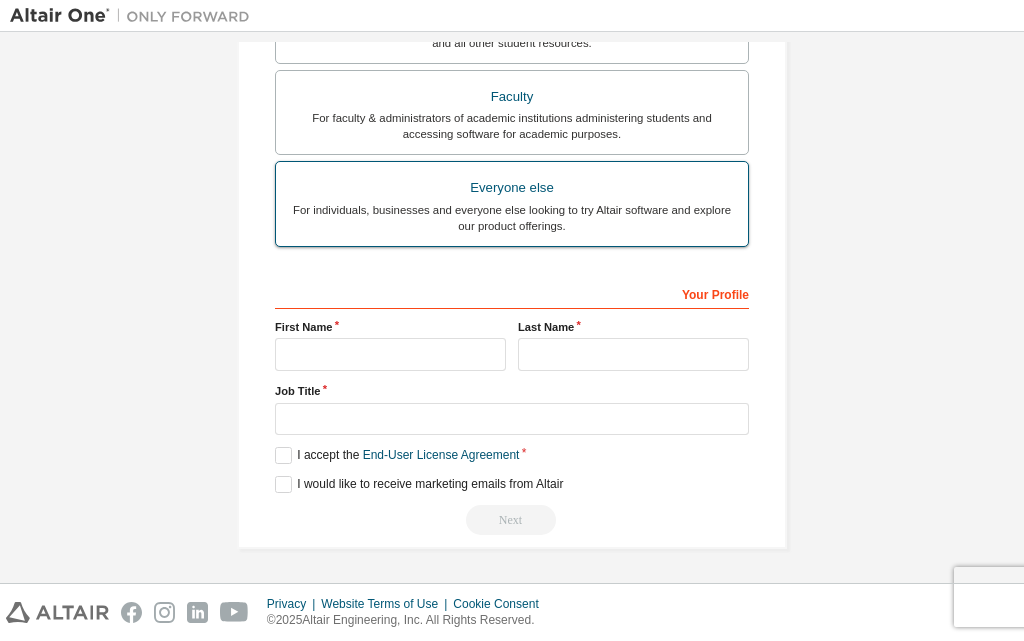 click on "Everyone else" at bounding box center (512, 188) 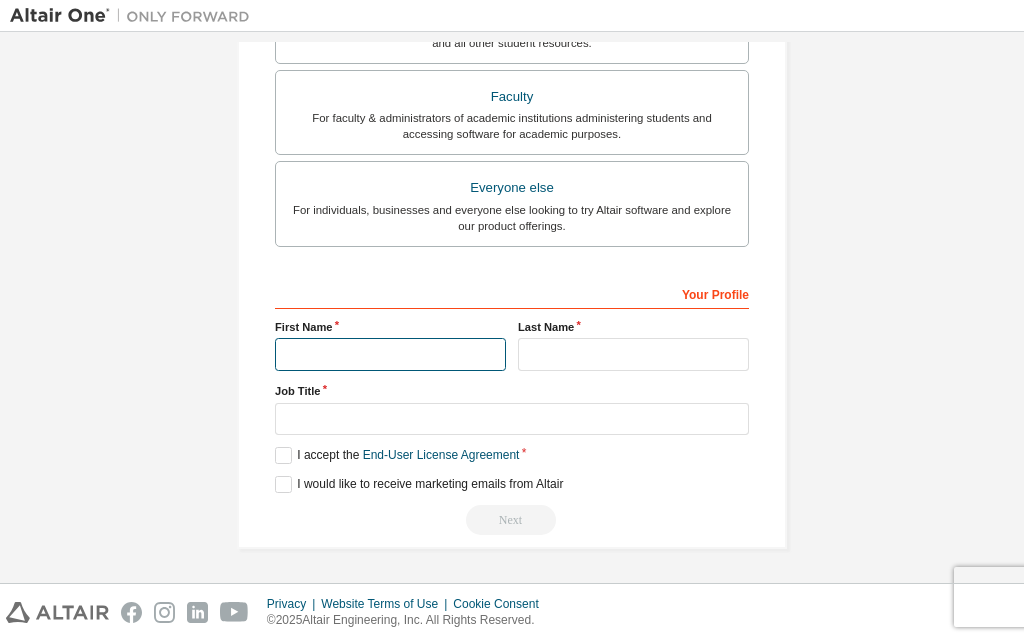 click at bounding box center [390, 354] 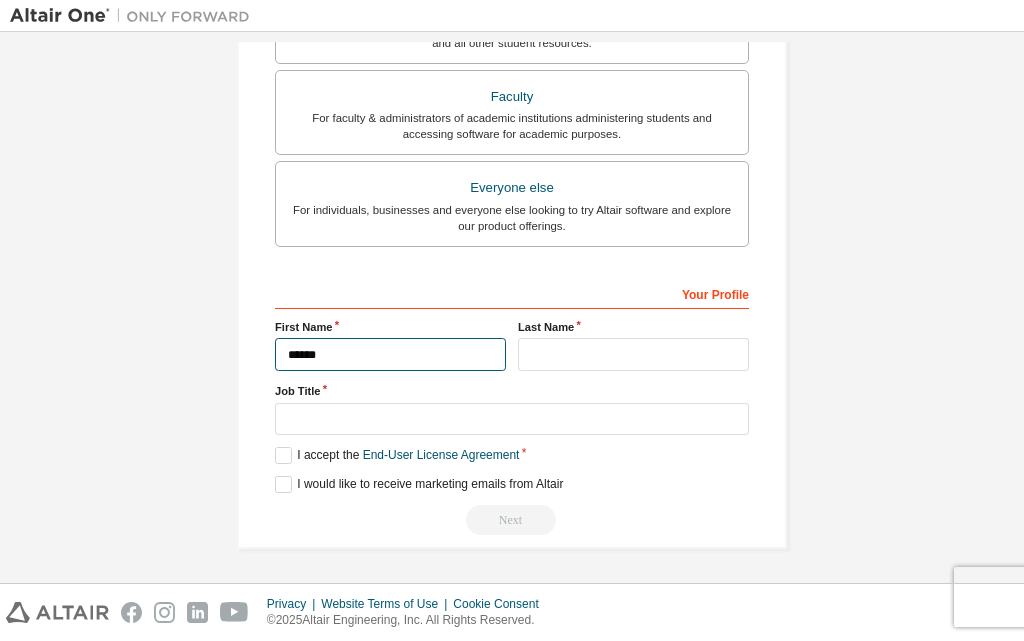 click on "******" at bounding box center (390, 354) 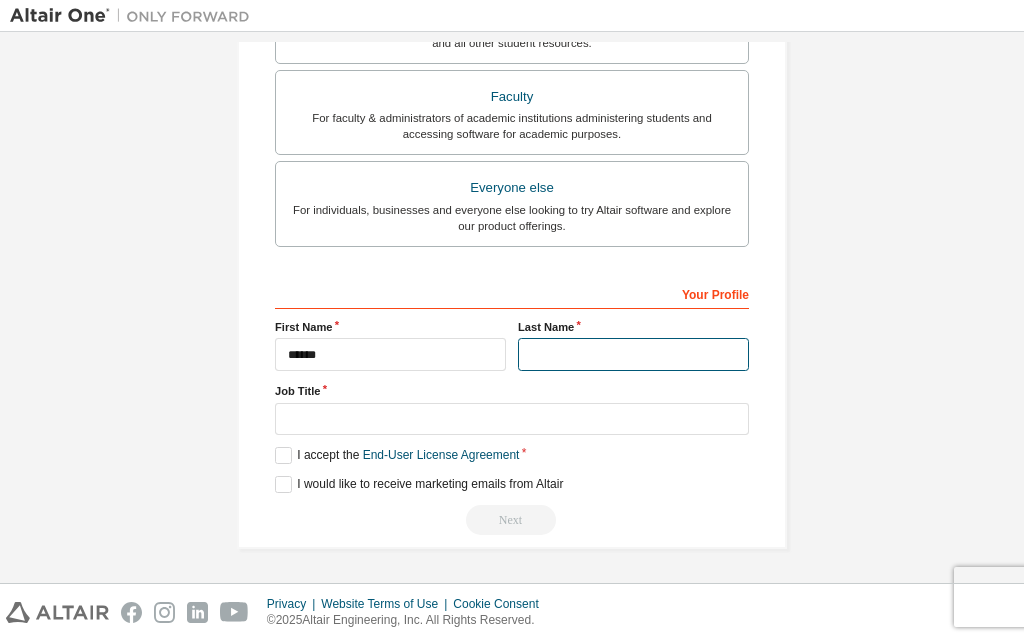 click at bounding box center (633, 354) 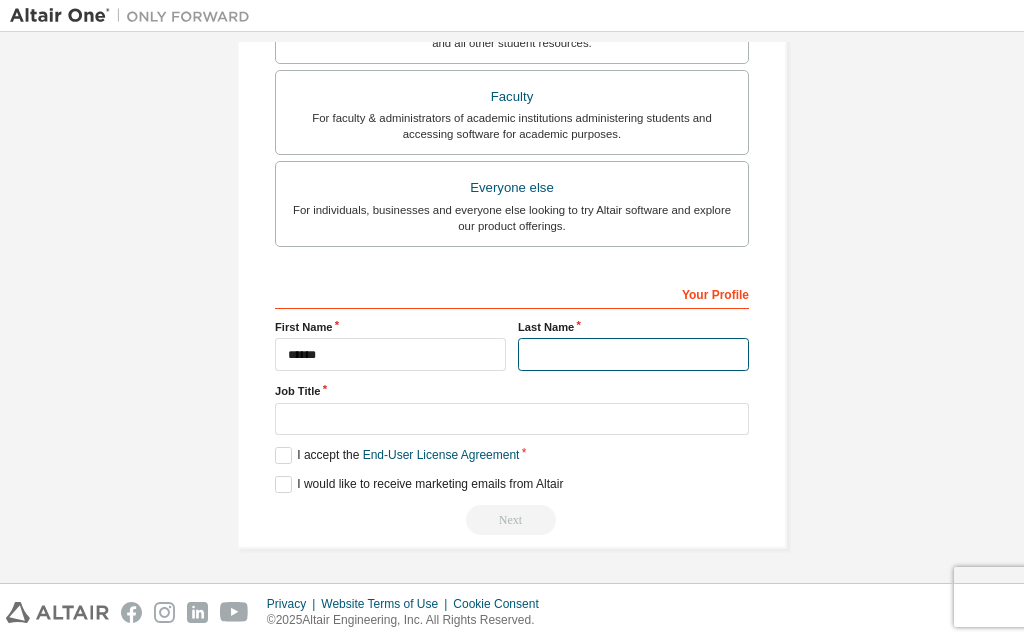 type on "*" 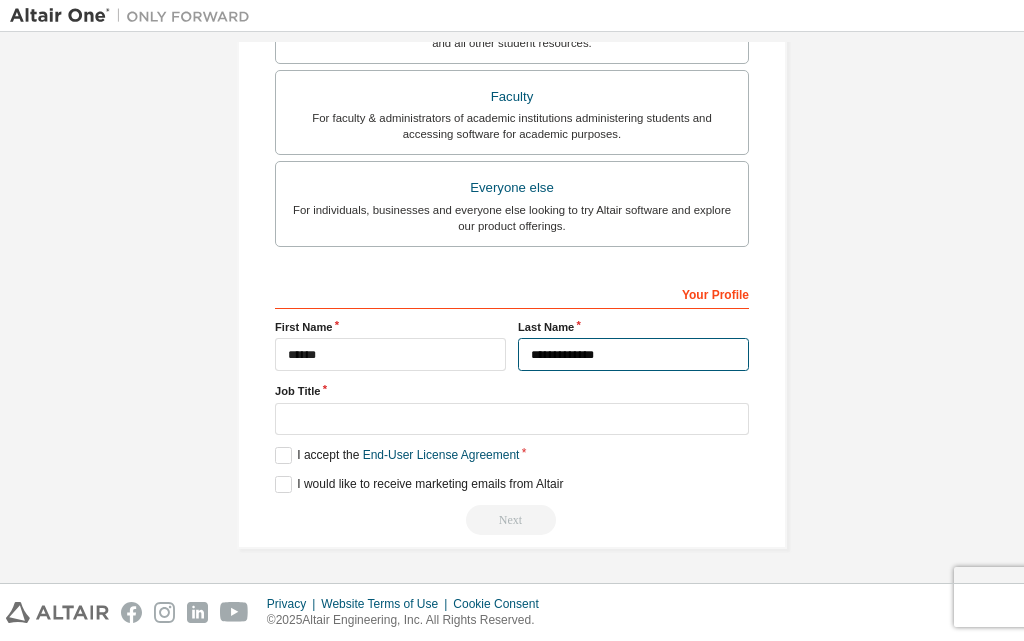 type on "**********" 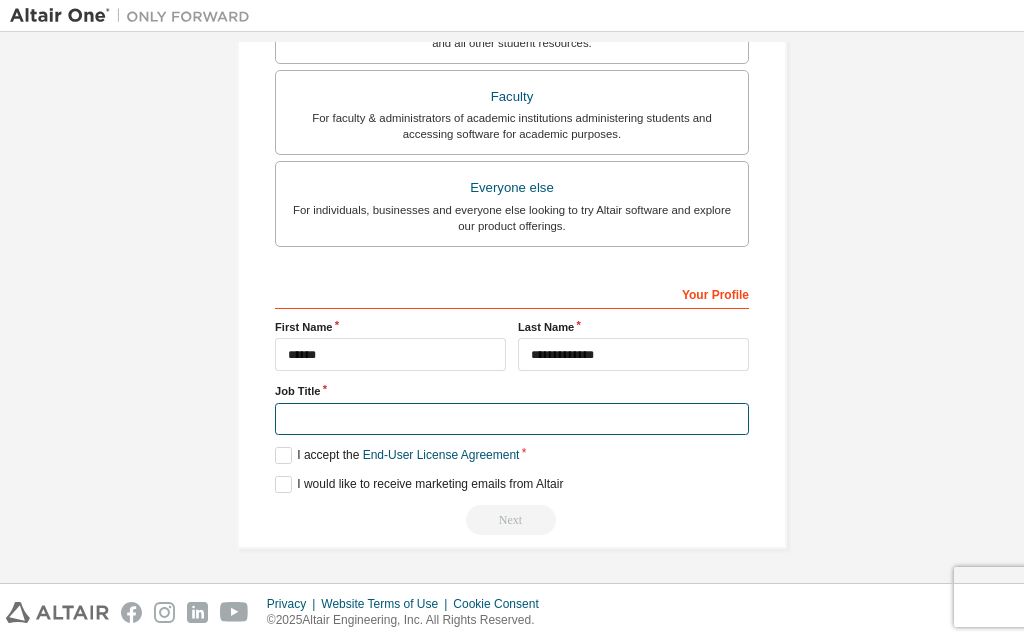click at bounding box center [512, 419] 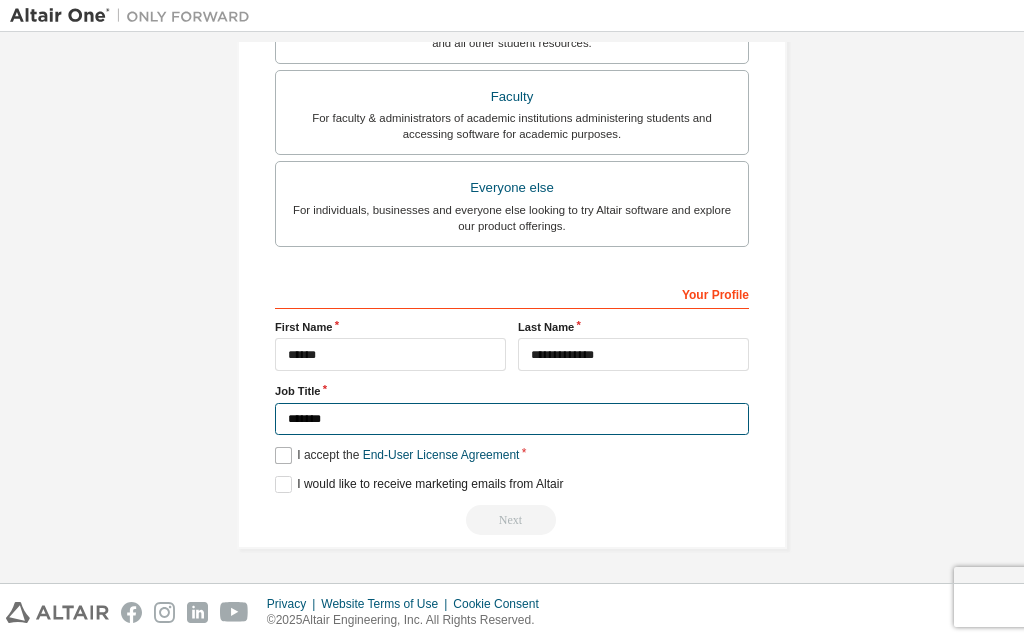 type on "*******" 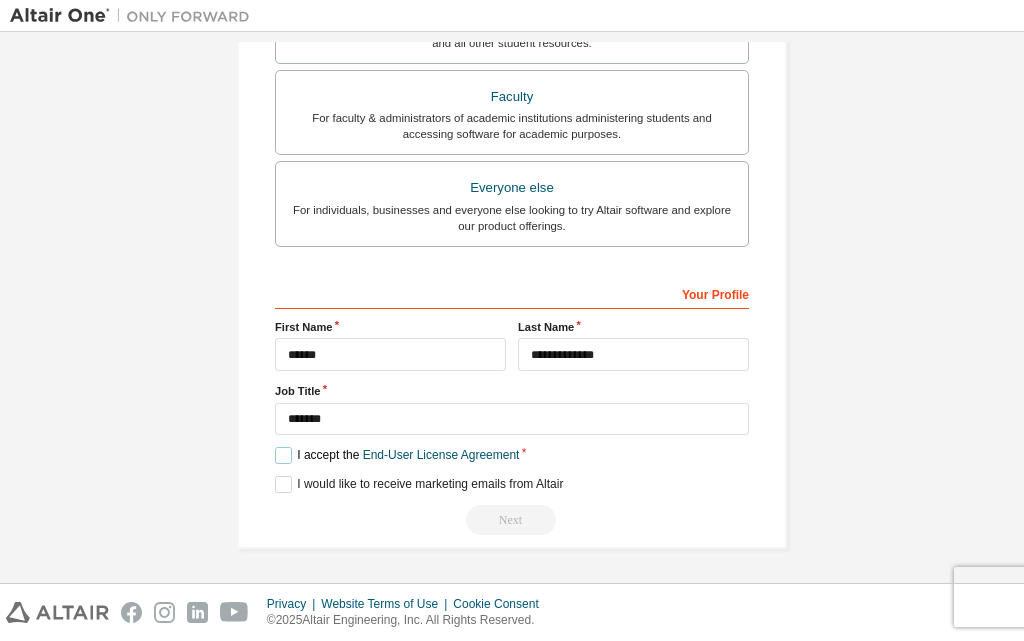 click on "I accept the    End-User License Agreement" at bounding box center (397, 455) 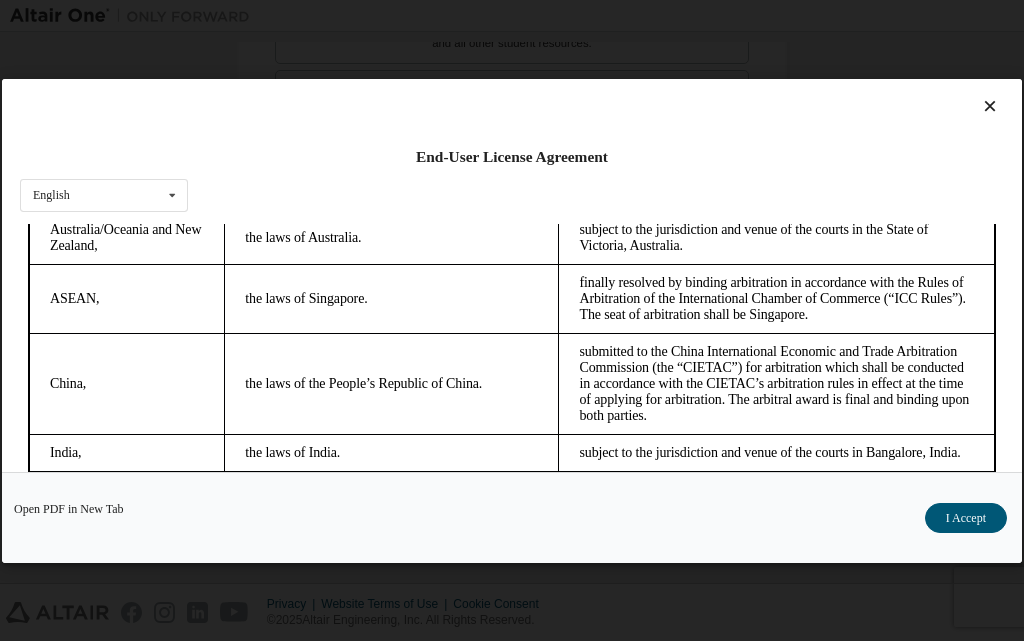 scroll, scrollTop: 5768, scrollLeft: 0, axis: vertical 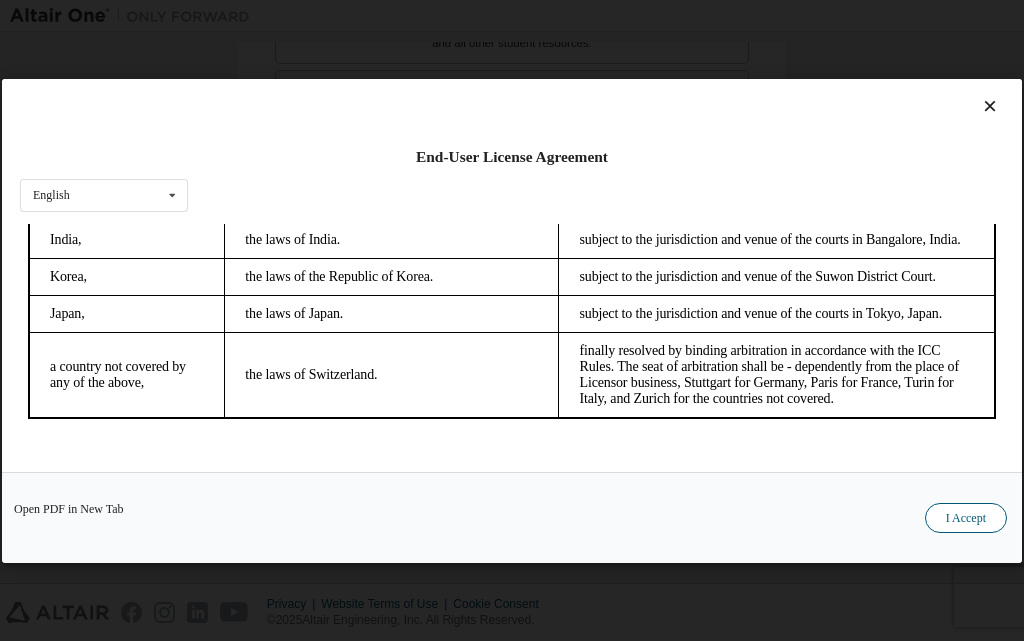 click on "I Accept" at bounding box center (966, 517) 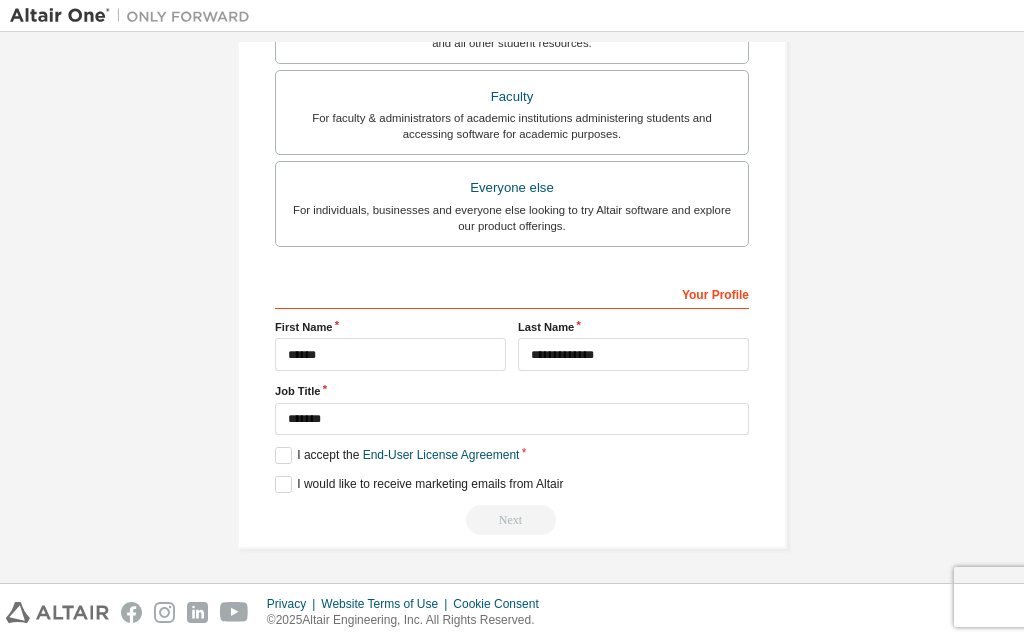 click on "Next" at bounding box center (512, 520) 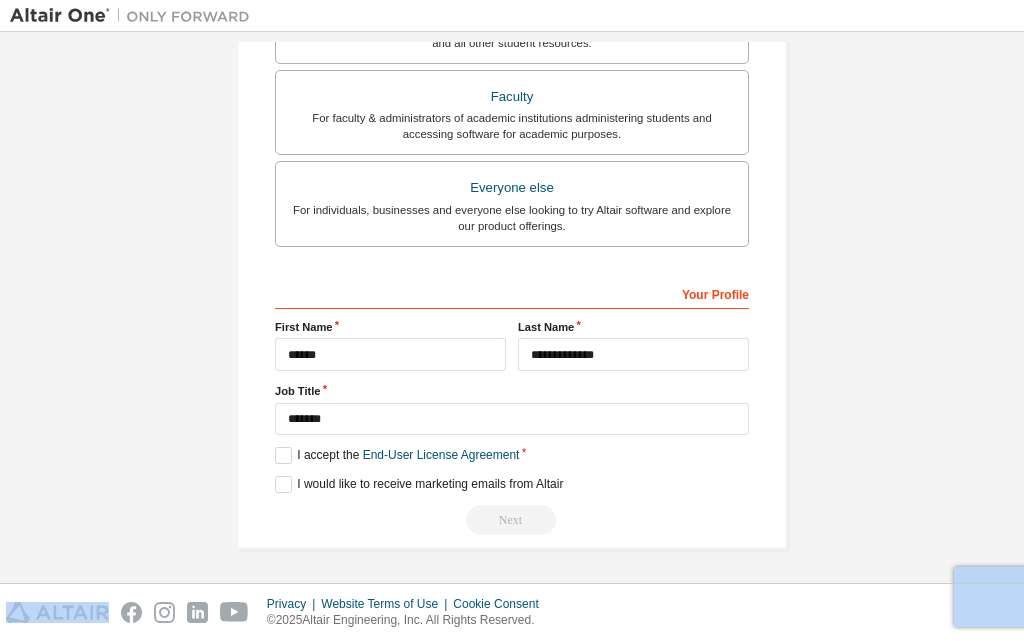 click on "Next" at bounding box center (512, 520) 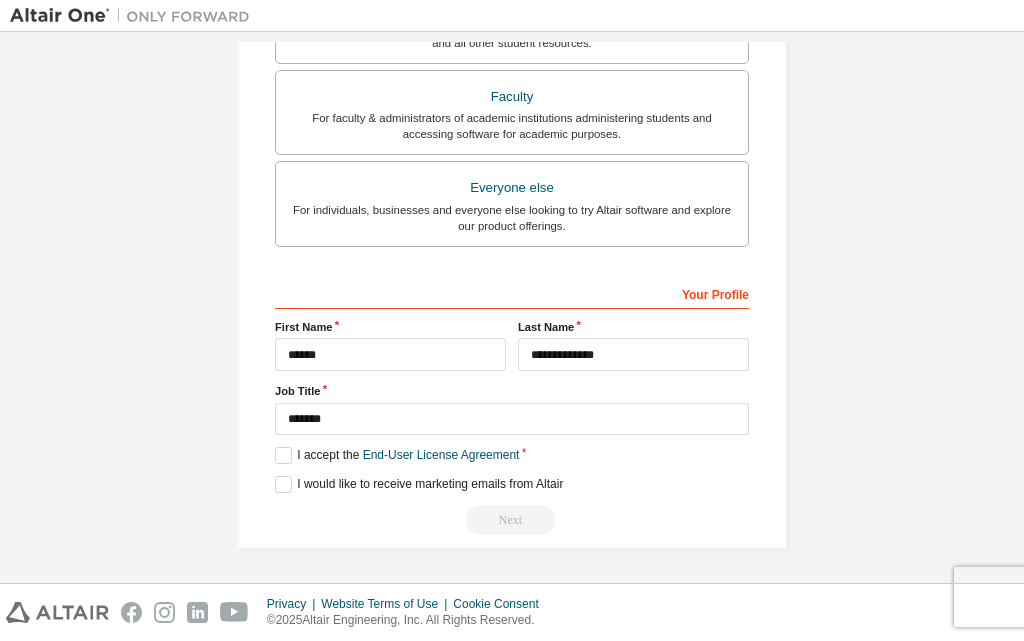 click on "Next" at bounding box center (512, 520) 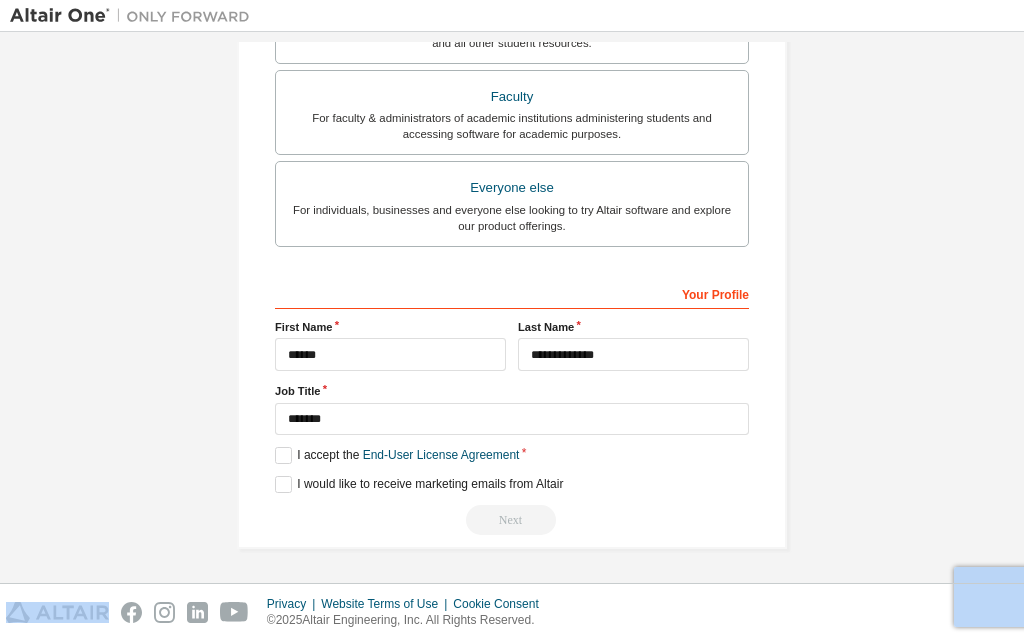click on "Next" at bounding box center (512, 520) 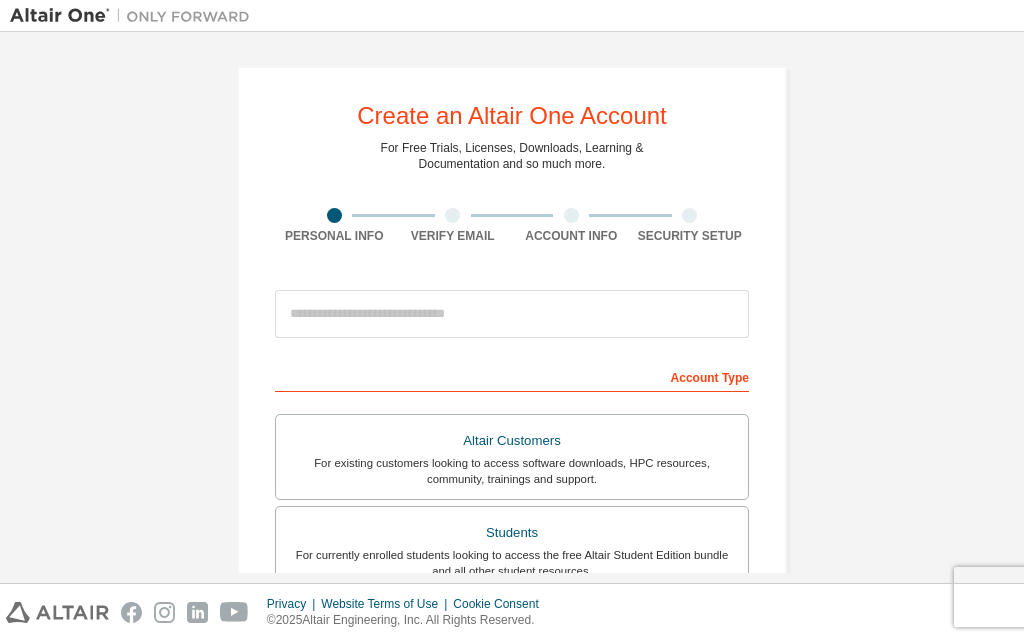 scroll, scrollTop: 0, scrollLeft: 0, axis: both 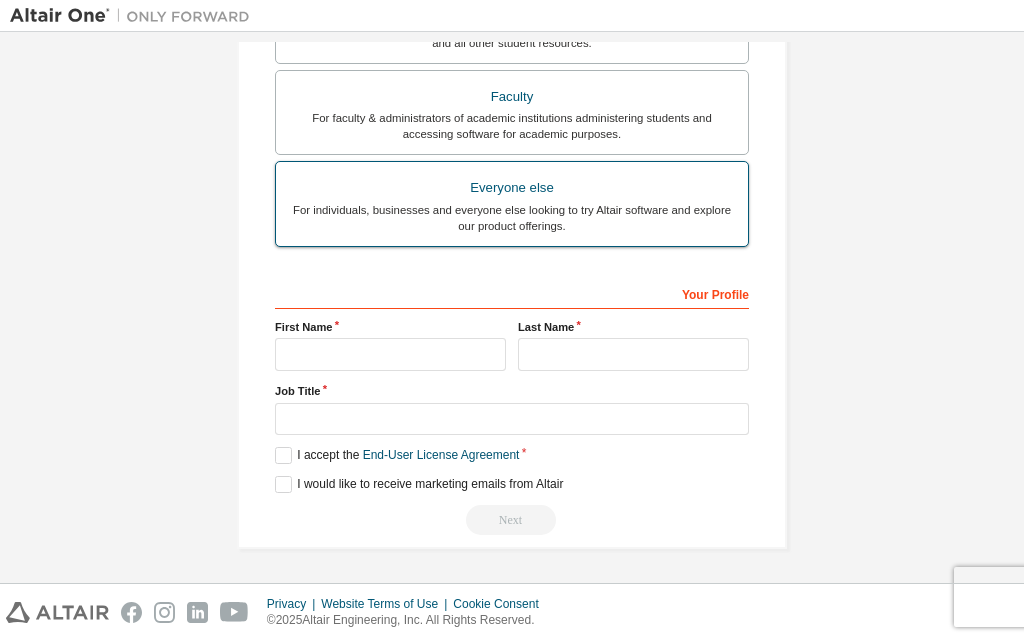 click on "For individuals, businesses and everyone else looking to try Altair software and explore our product offerings." at bounding box center (512, 218) 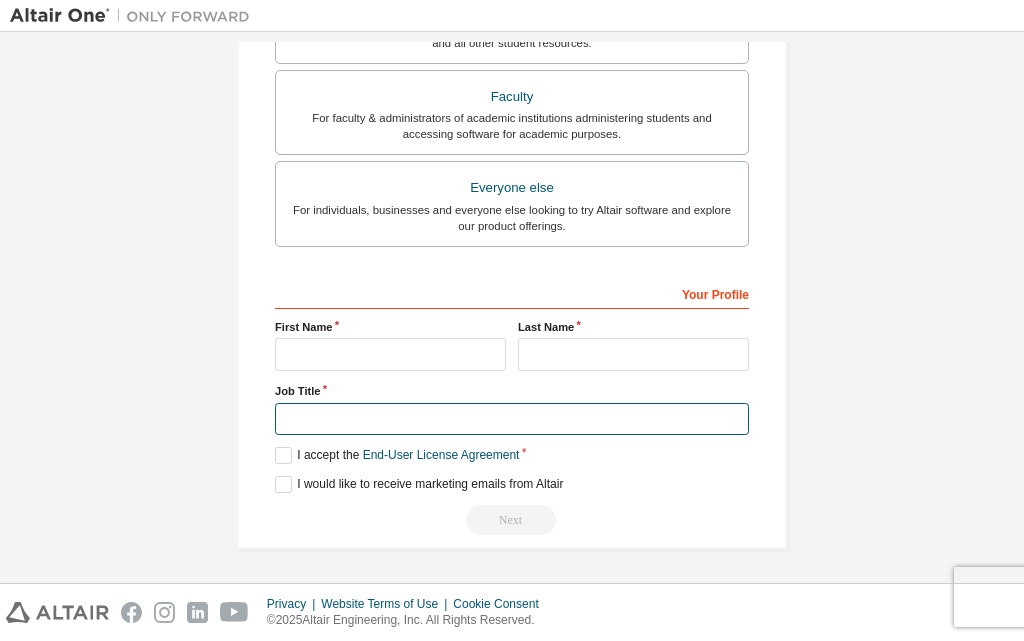 click at bounding box center [512, 419] 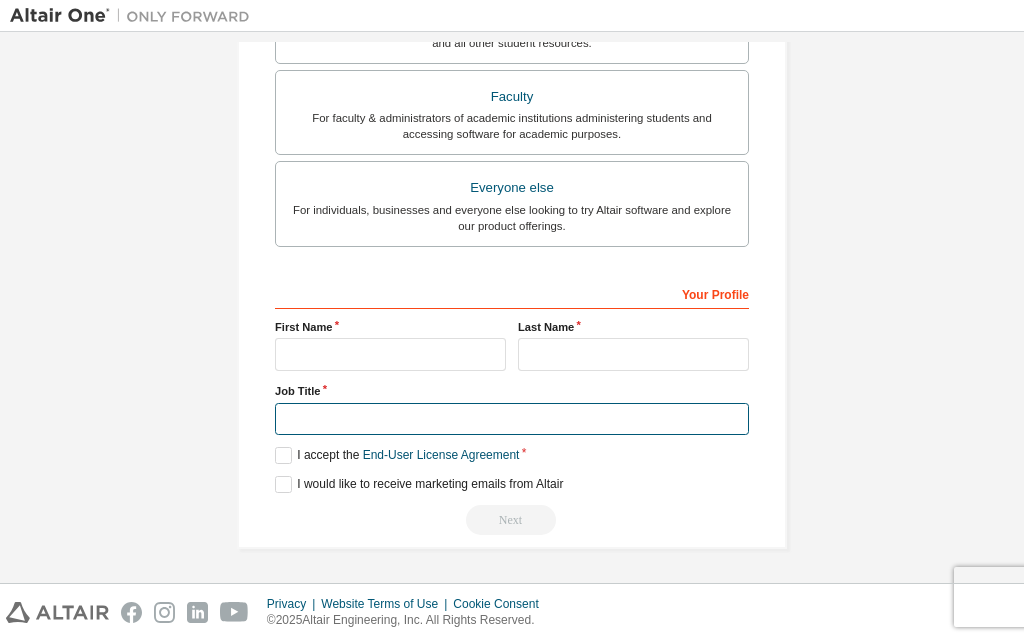 type on "*" 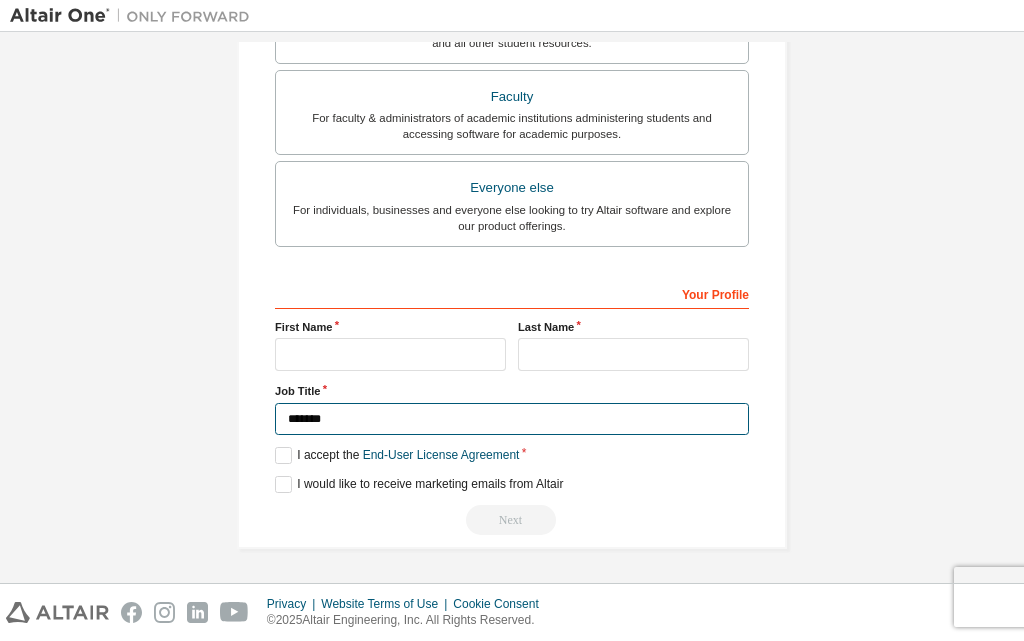 type on "*******" 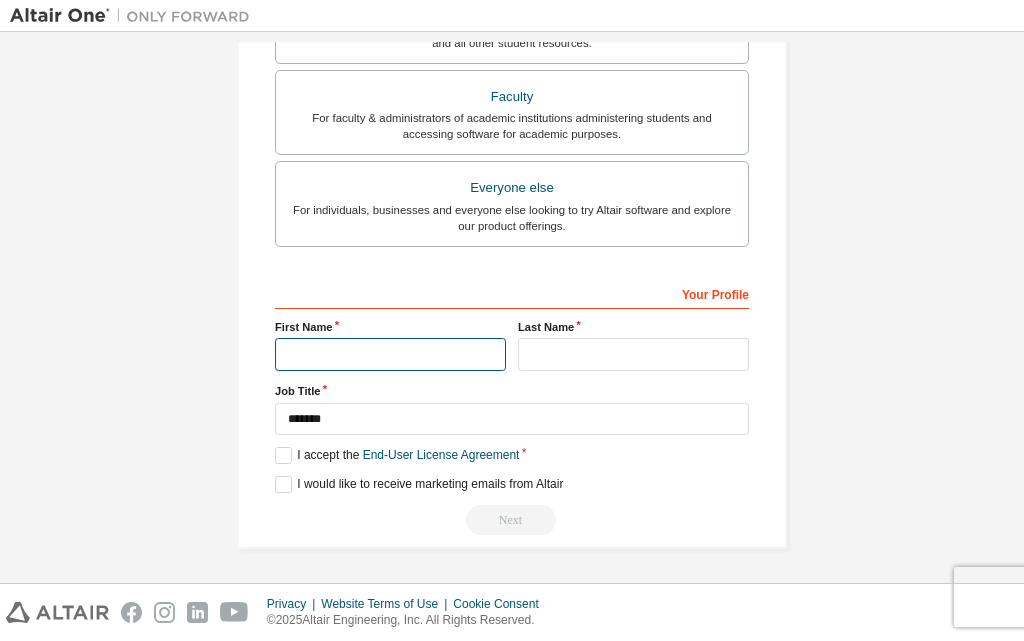 click at bounding box center [390, 354] 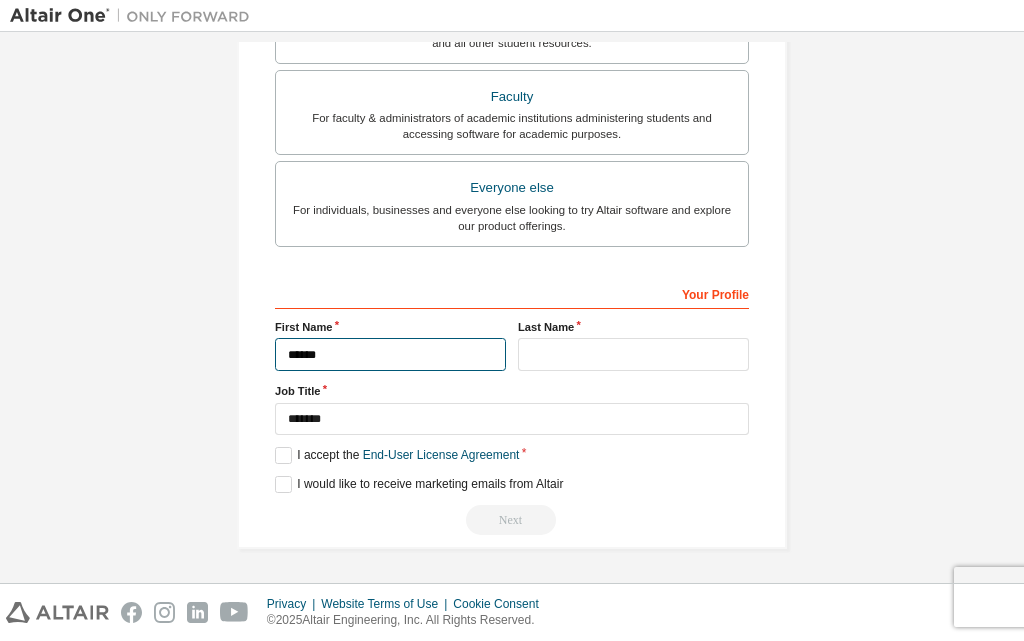 type on "******" 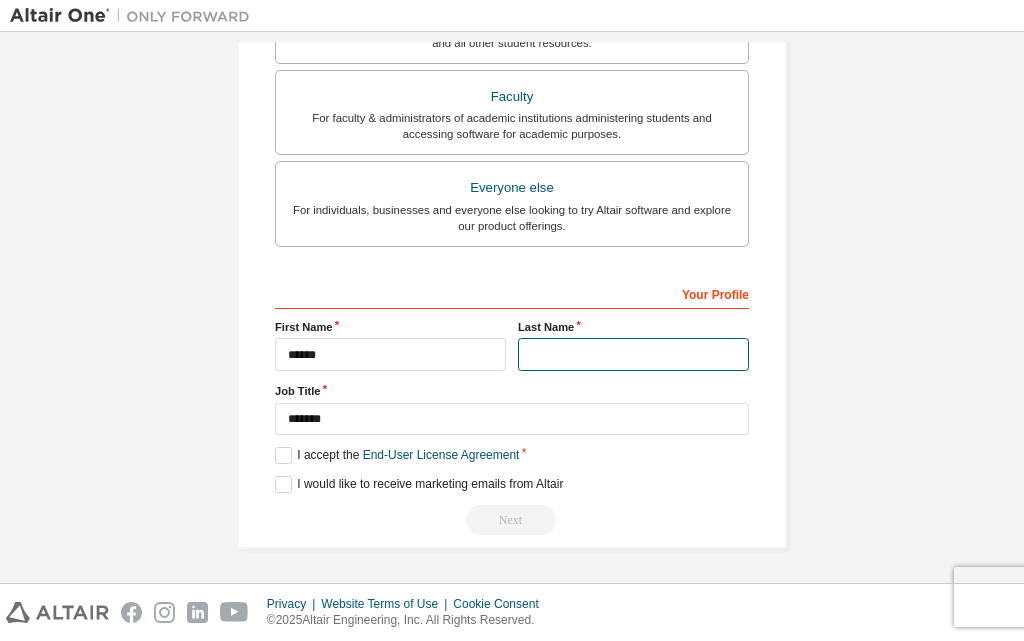 click at bounding box center (633, 354) 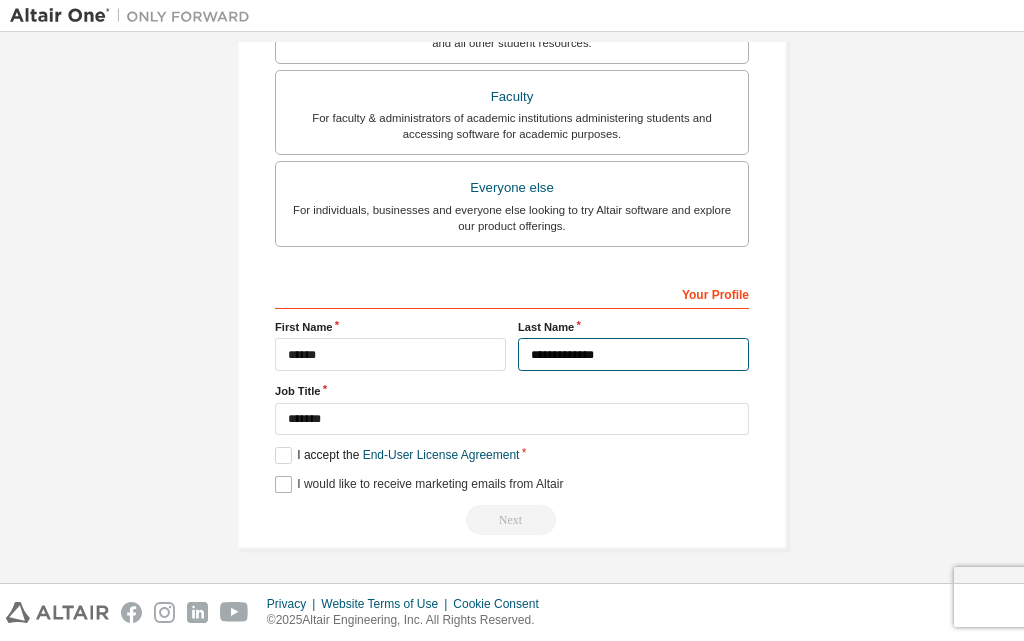 type on "**********" 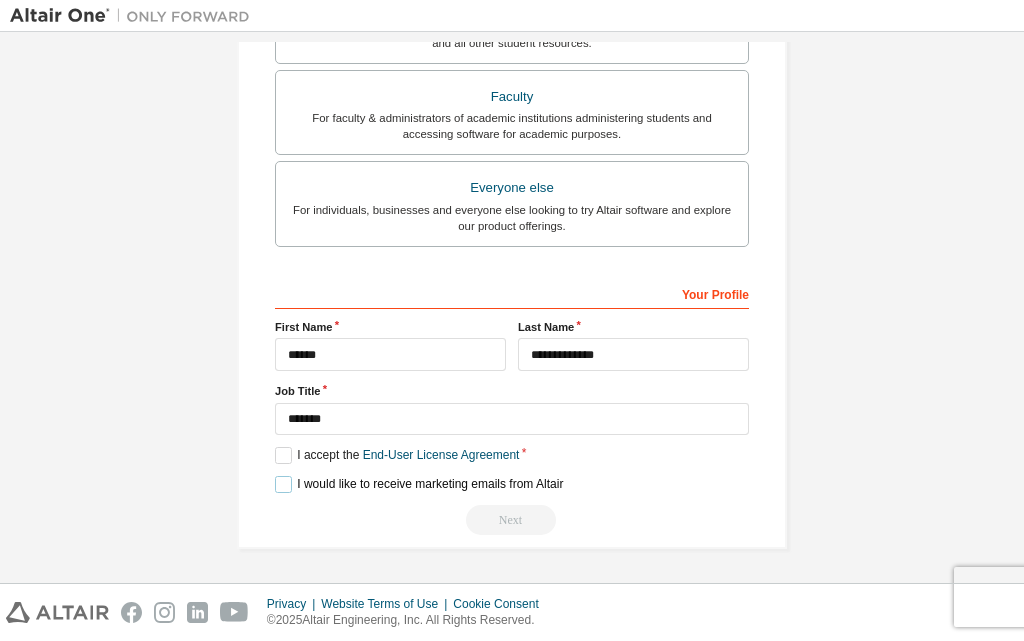 click on "I would like to receive marketing emails from Altair" at bounding box center (419, 484) 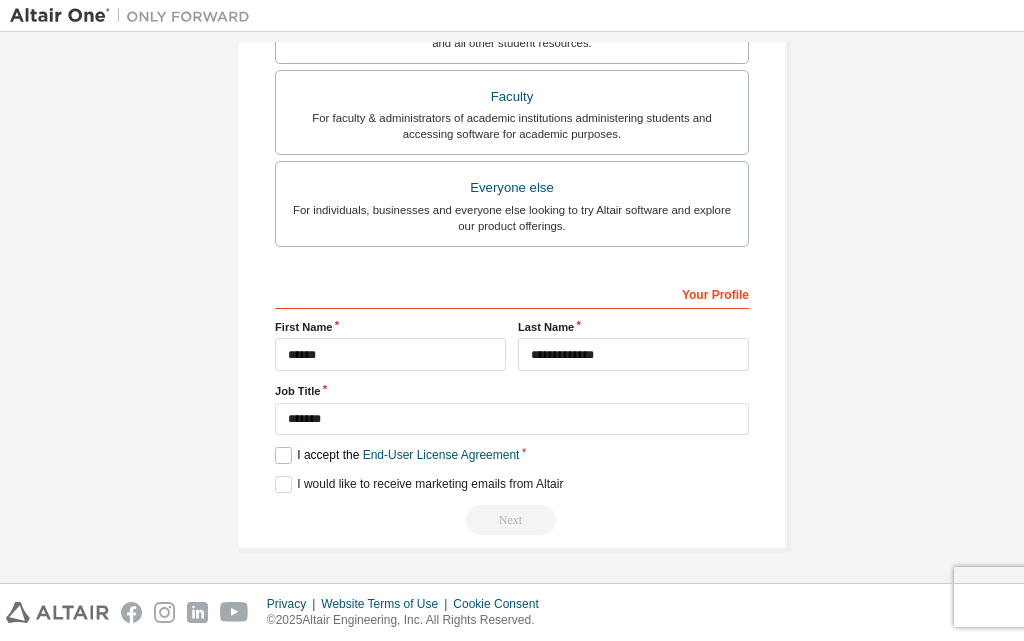 click on "I accept the    End-User License Agreement" at bounding box center [397, 455] 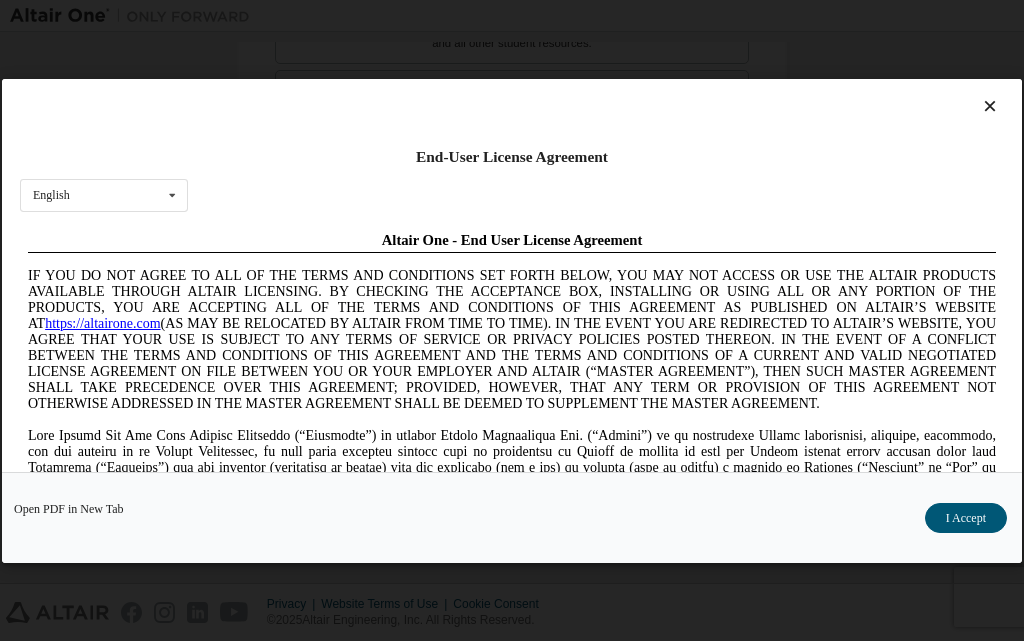 scroll, scrollTop: 0, scrollLeft: 0, axis: both 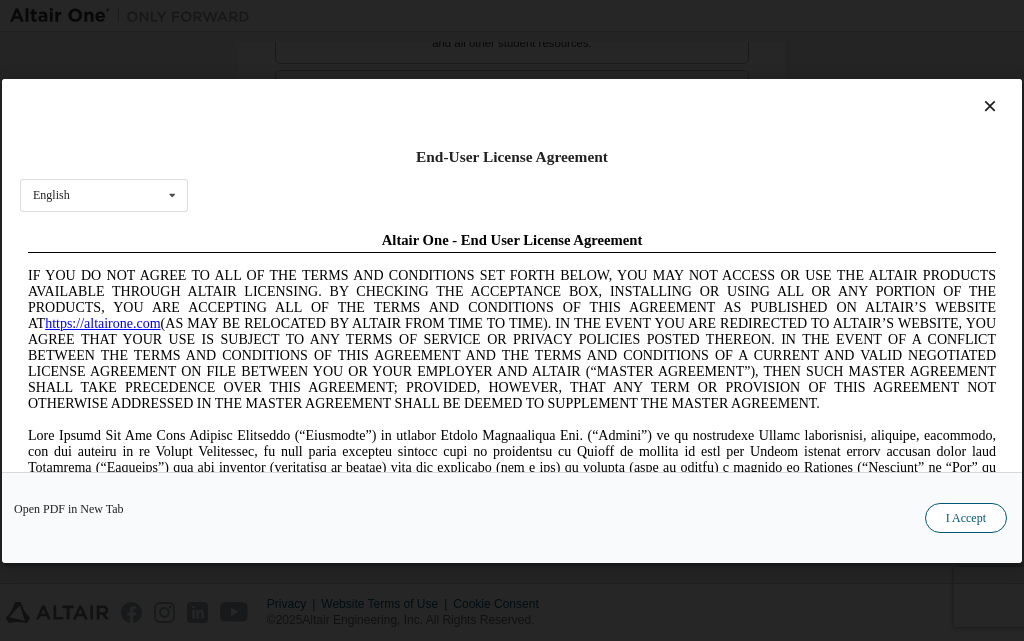 click on "I Accept" at bounding box center (966, 517) 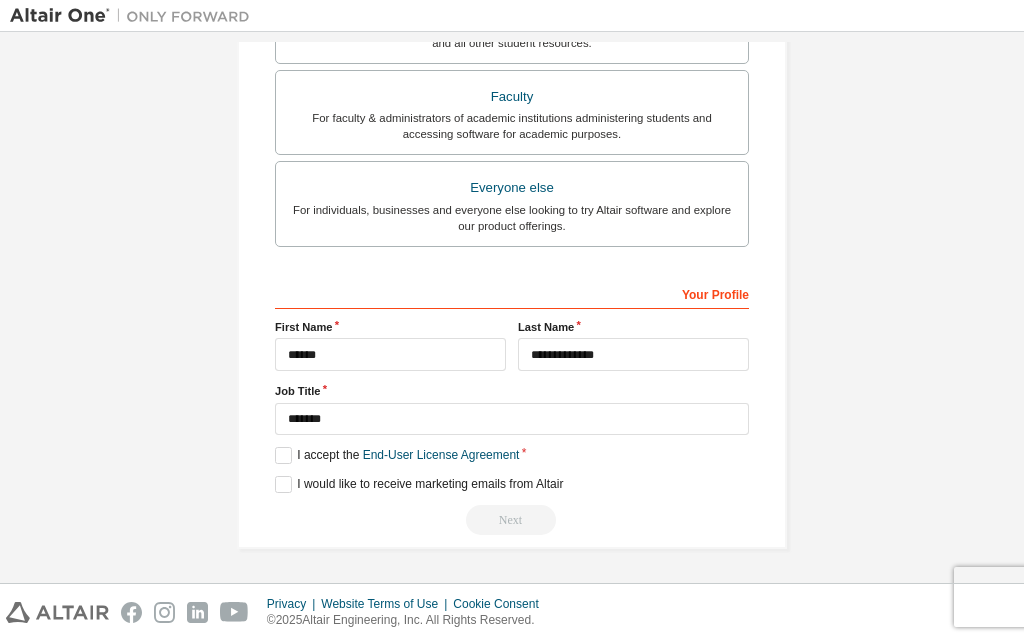 click on "Your Profile" at bounding box center (512, 293) 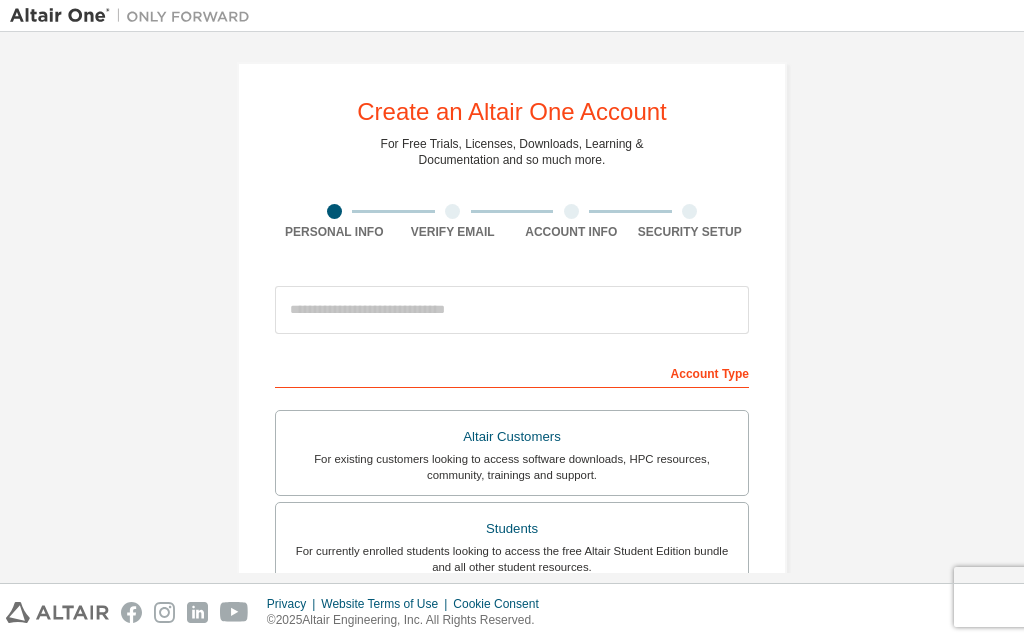 scroll, scrollTop: 0, scrollLeft: 0, axis: both 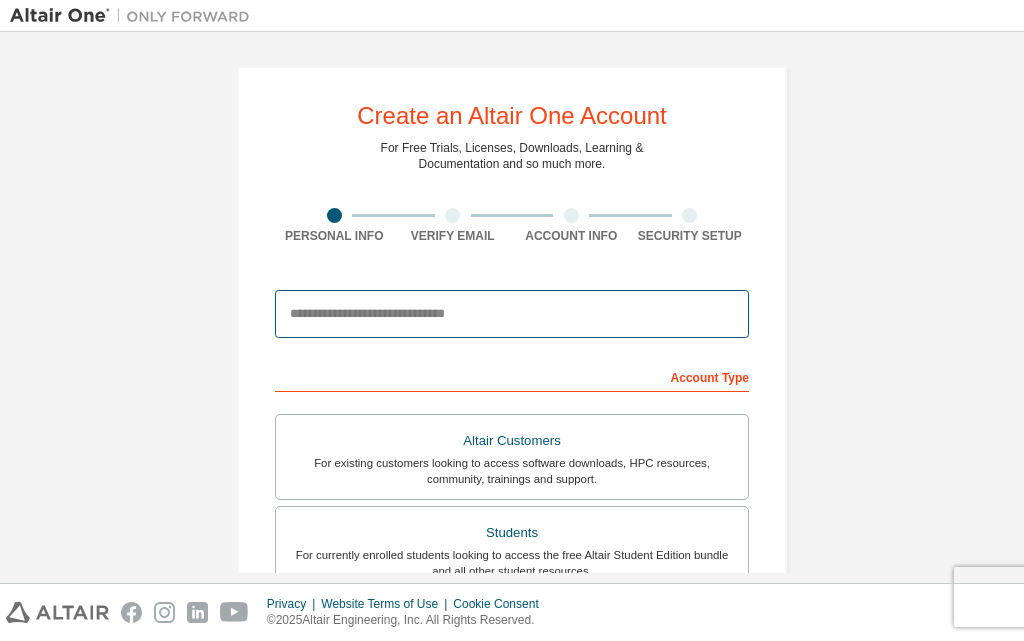 click at bounding box center (512, 314) 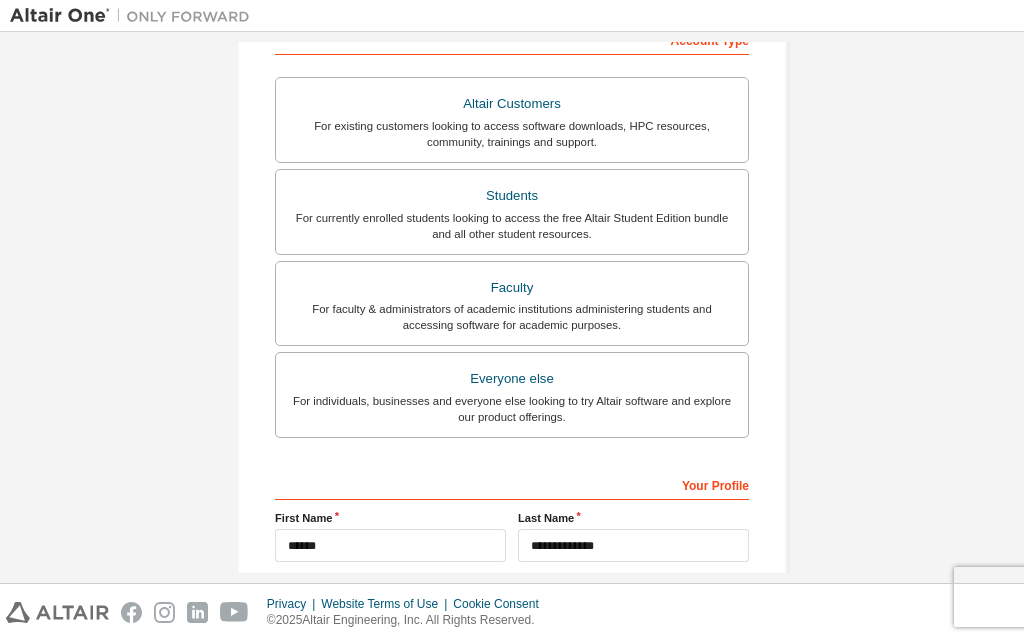 scroll, scrollTop: 592, scrollLeft: 0, axis: vertical 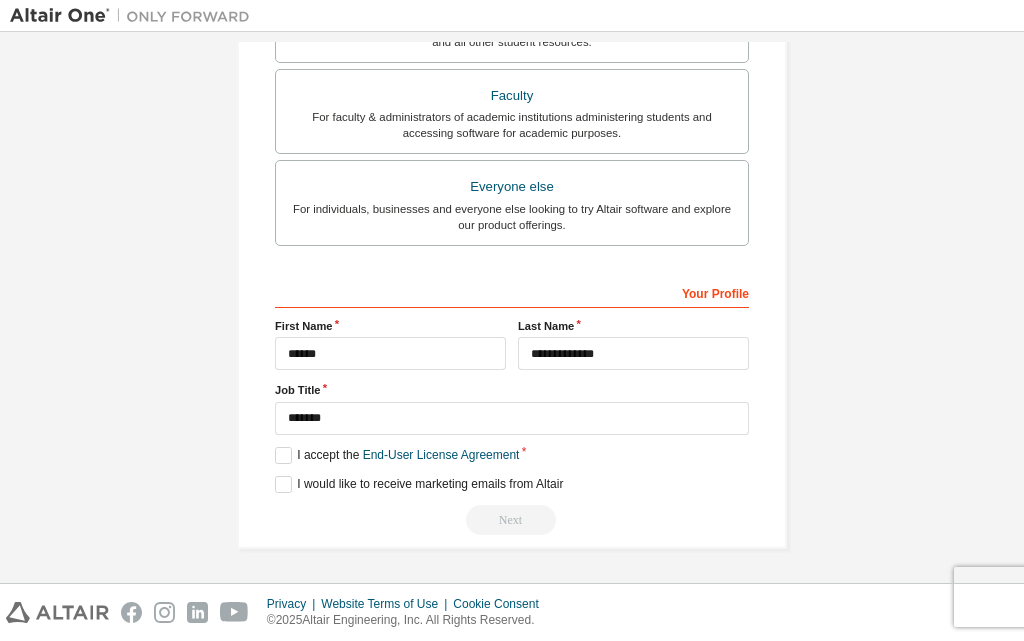 type on "**********" 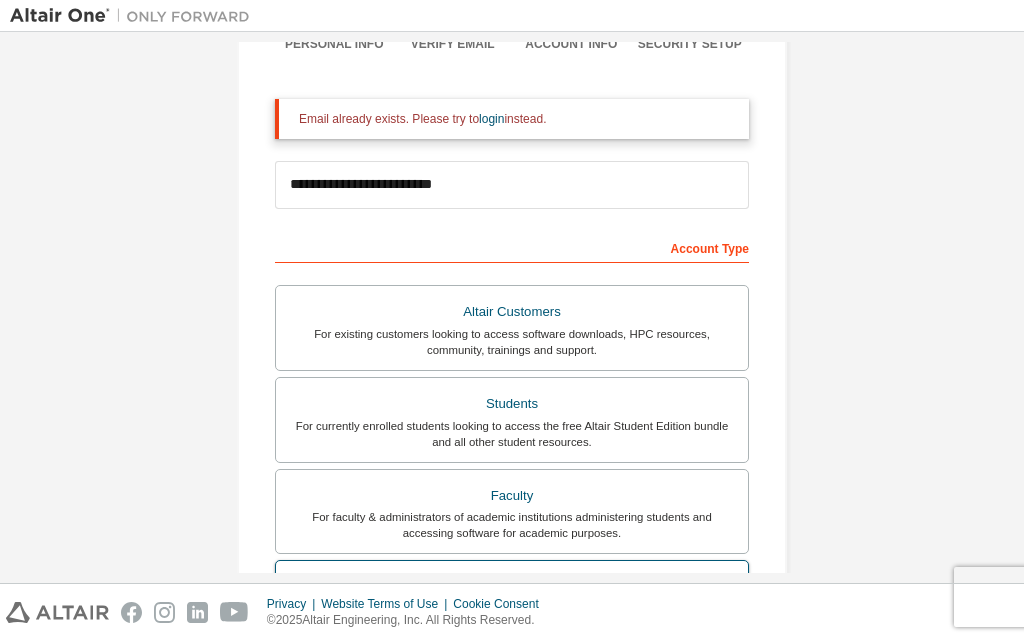 scroll, scrollTop: 0, scrollLeft: 0, axis: both 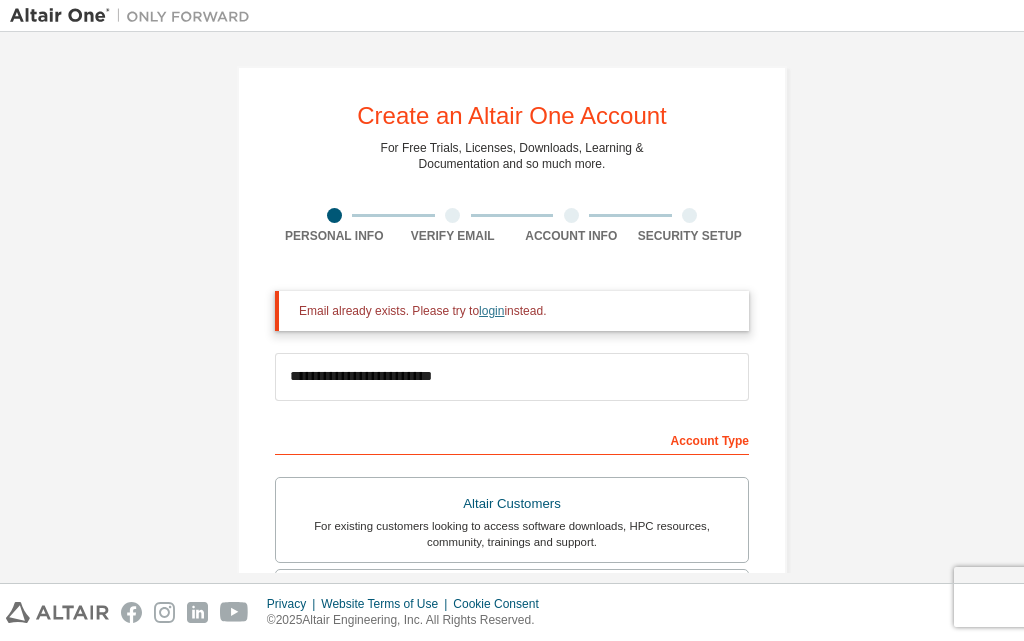 click on "login" at bounding box center (491, 311) 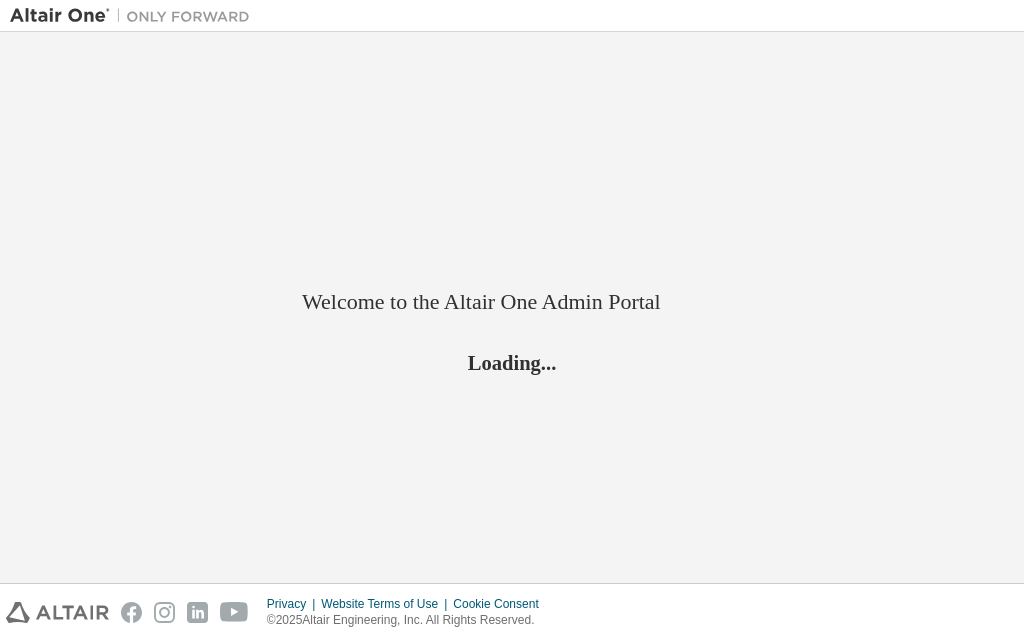 scroll, scrollTop: 0, scrollLeft: 0, axis: both 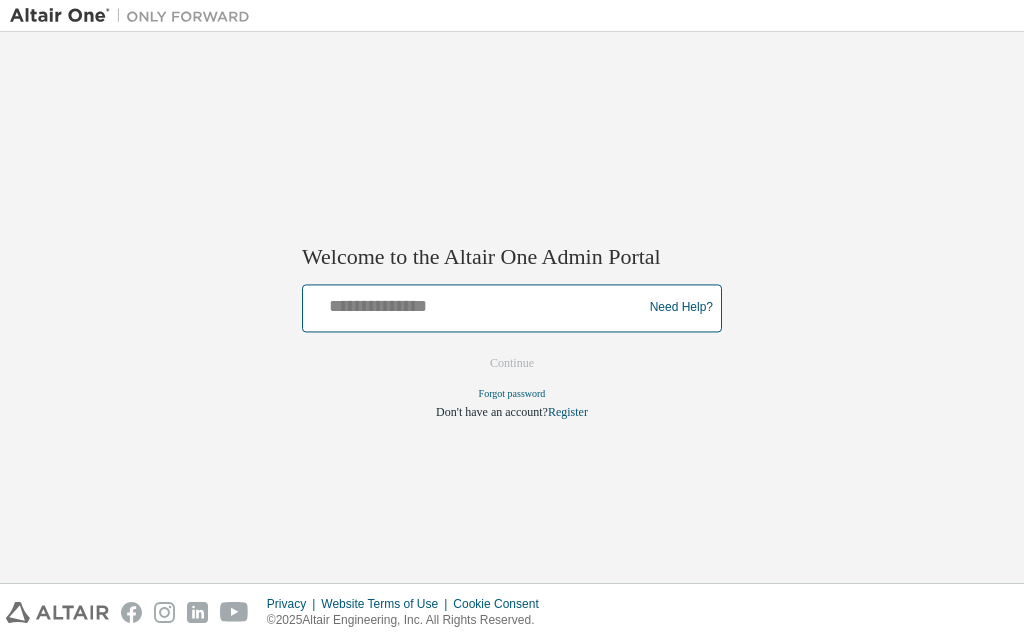 click at bounding box center [475, 303] 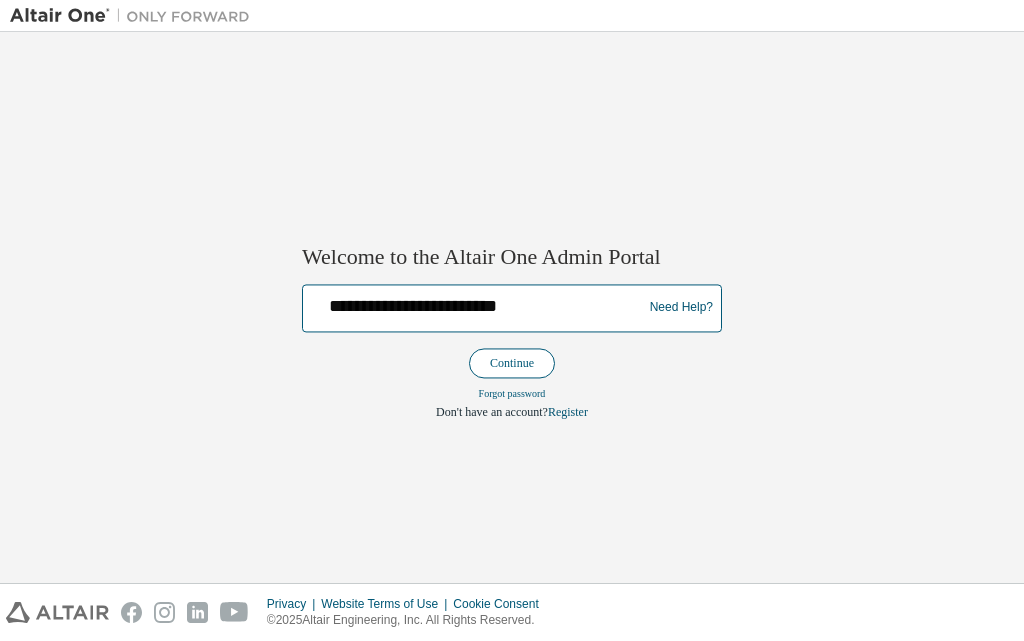 type on "**********" 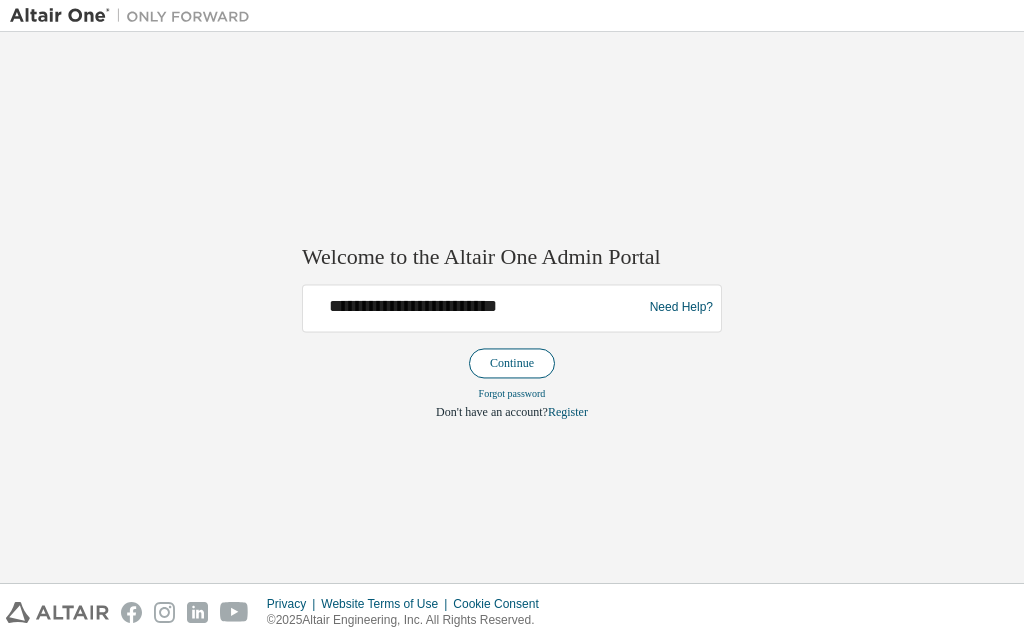 click on "Continue" at bounding box center [512, 363] 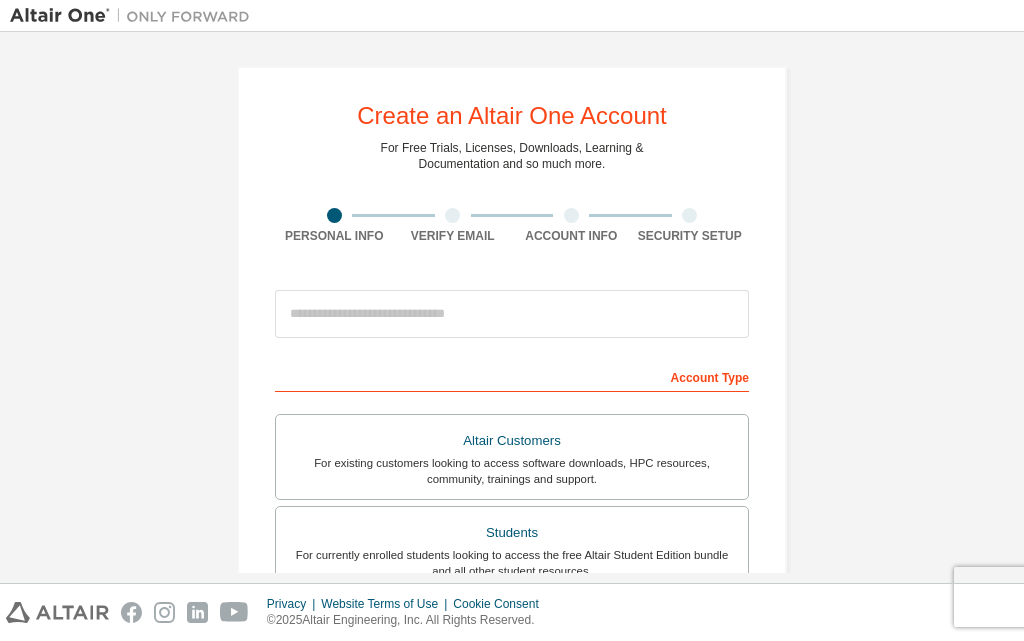 scroll, scrollTop: 0, scrollLeft: 0, axis: both 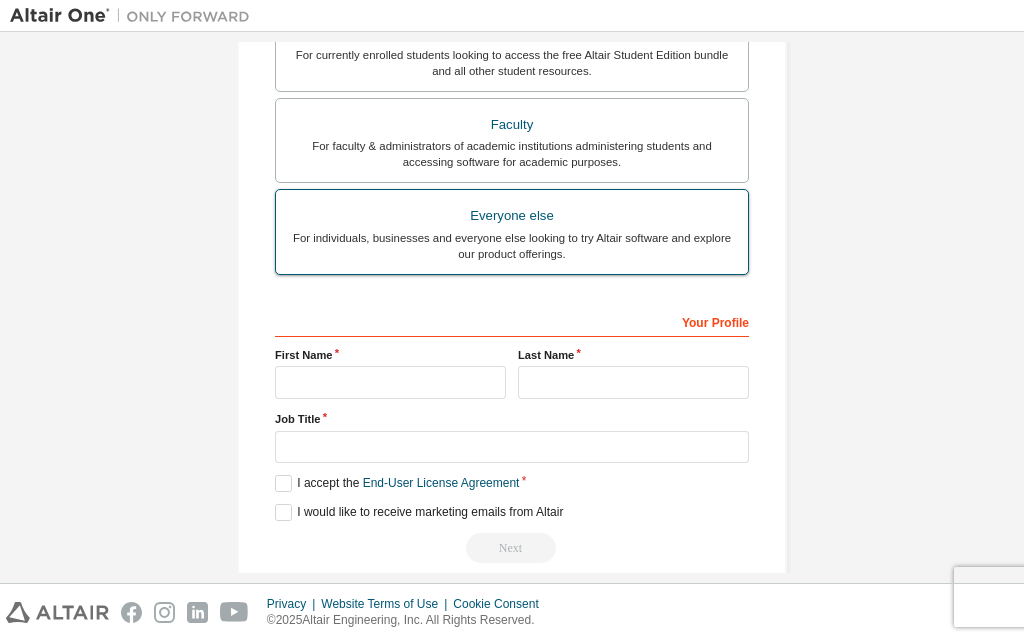 click on "Everyone else" at bounding box center (512, 216) 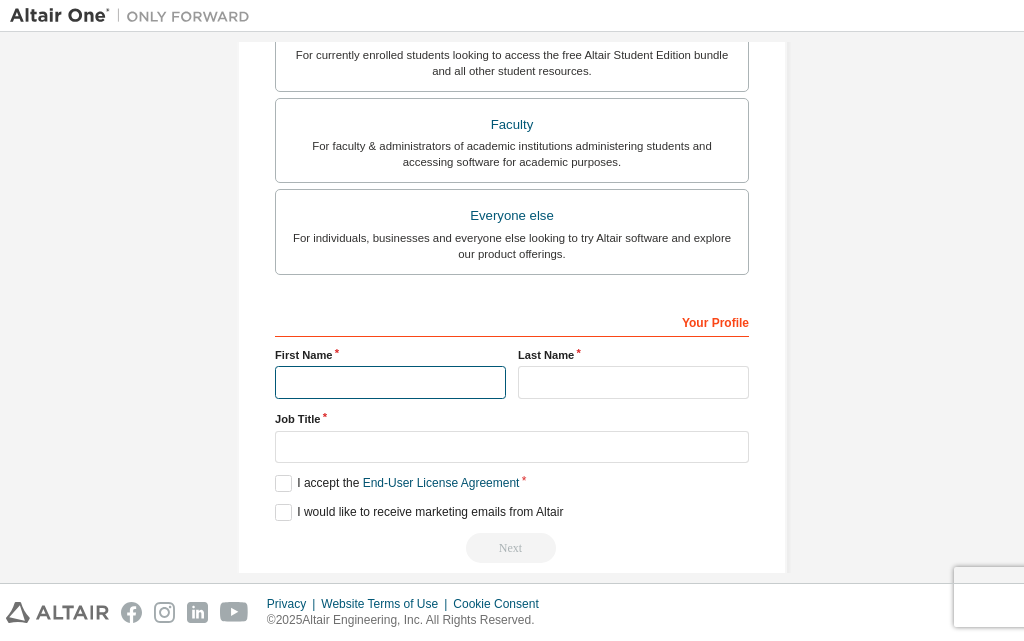 click at bounding box center (390, 382) 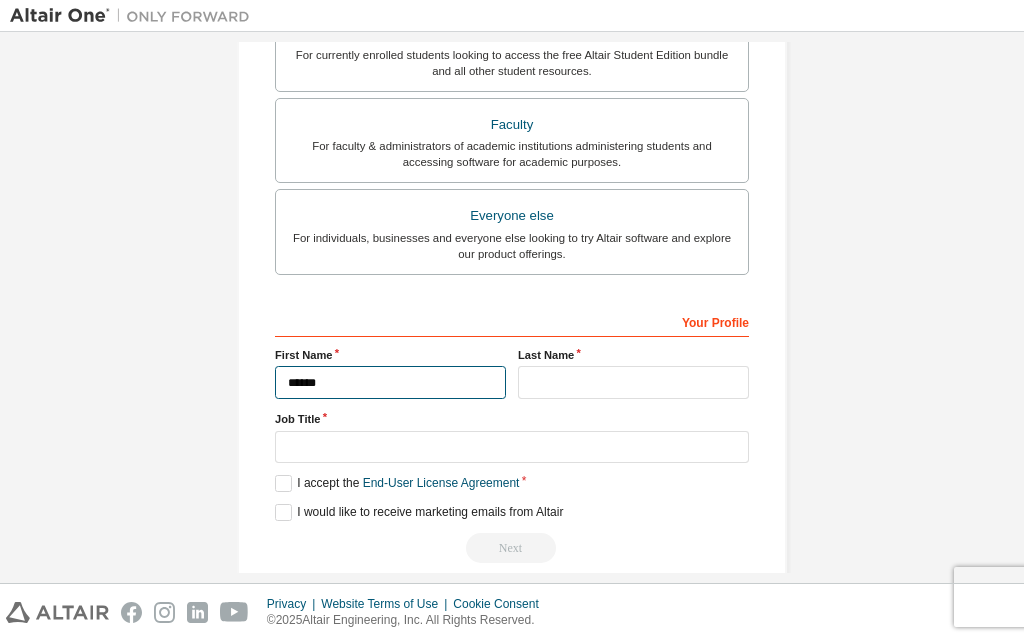 type on "******" 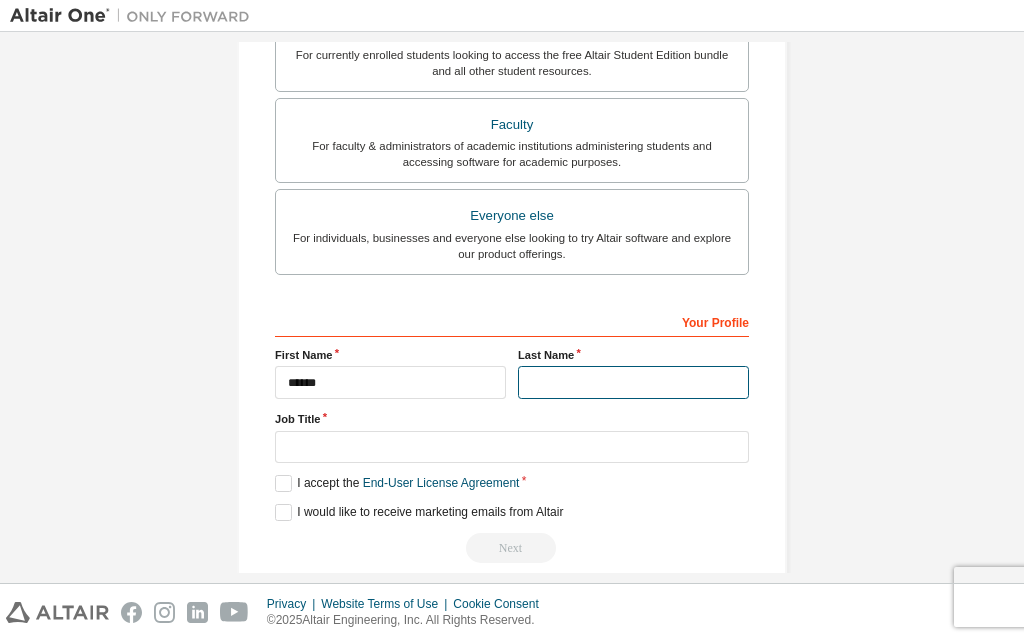click at bounding box center (633, 382) 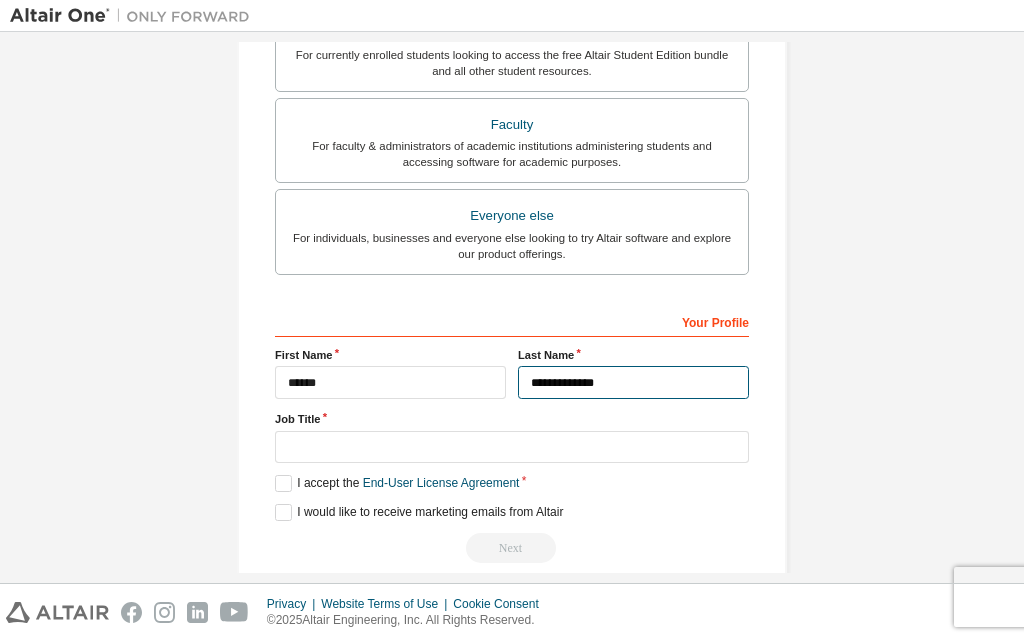 type on "**********" 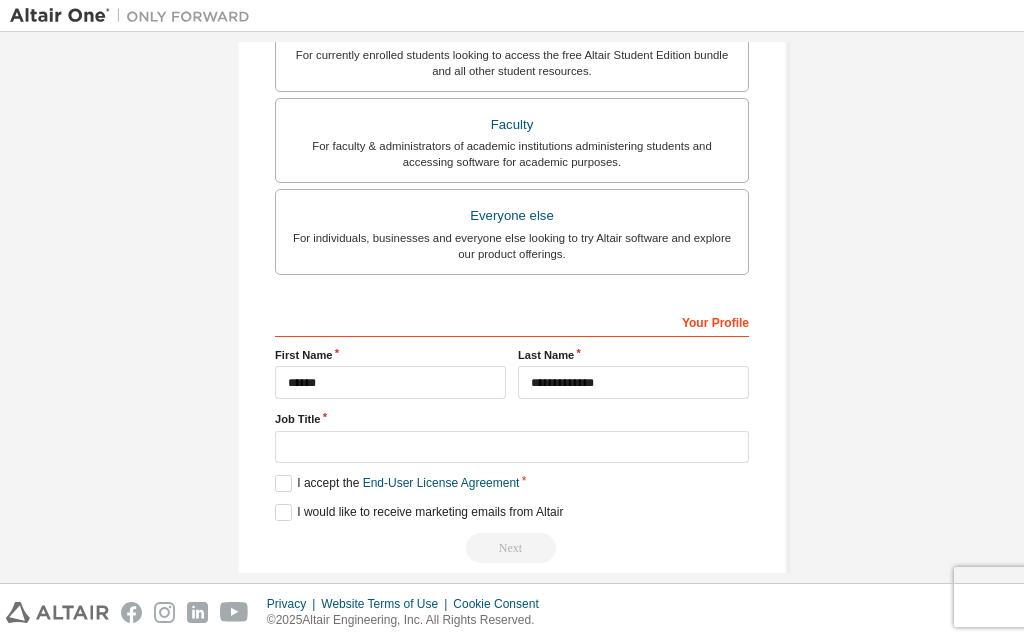click on "Job Title" at bounding box center [512, 419] 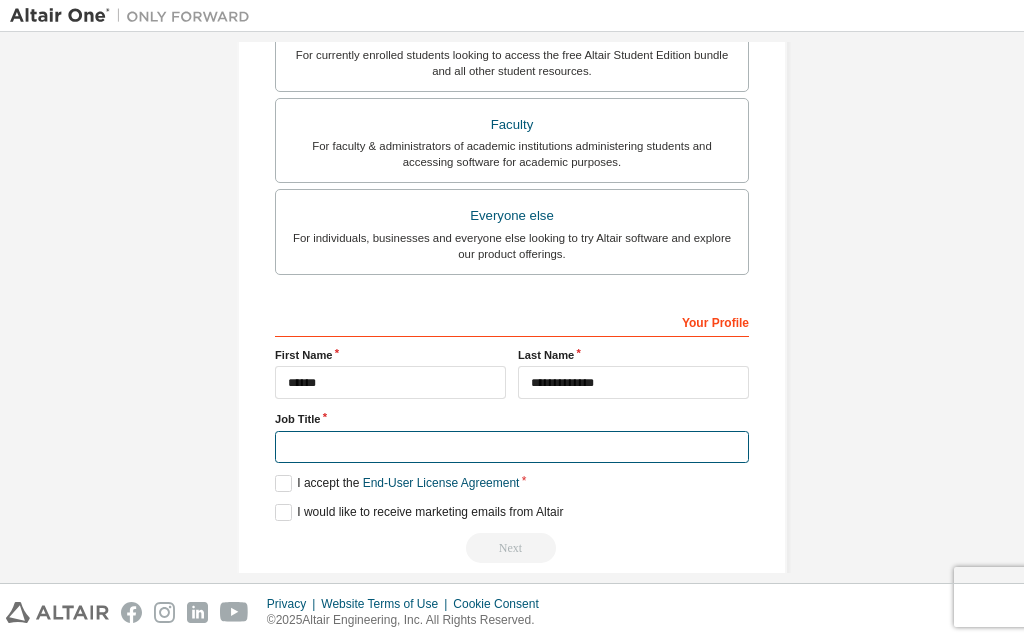 click at bounding box center [512, 447] 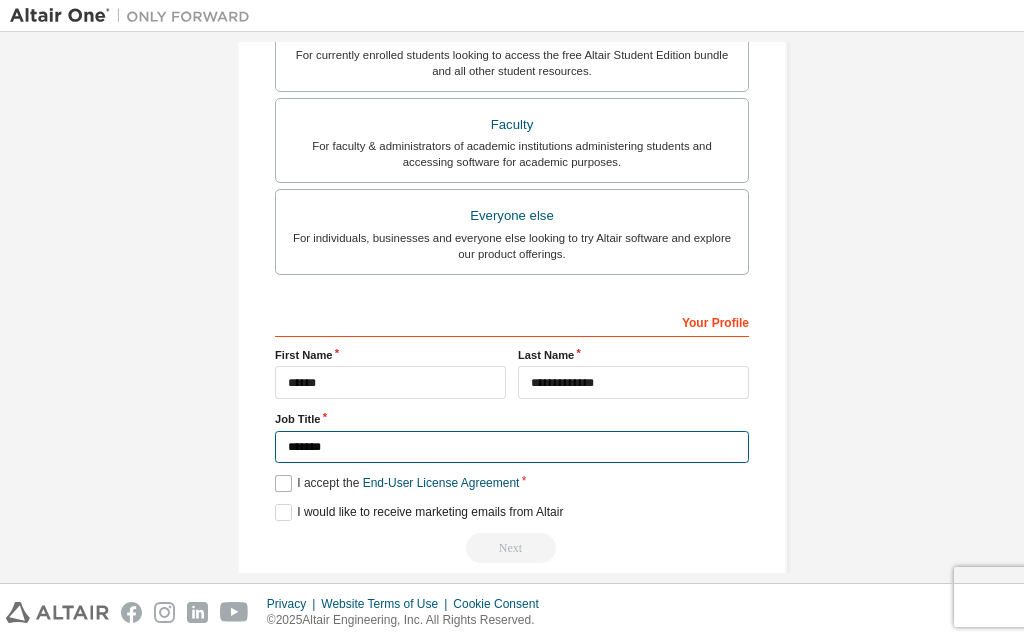 type on "*******" 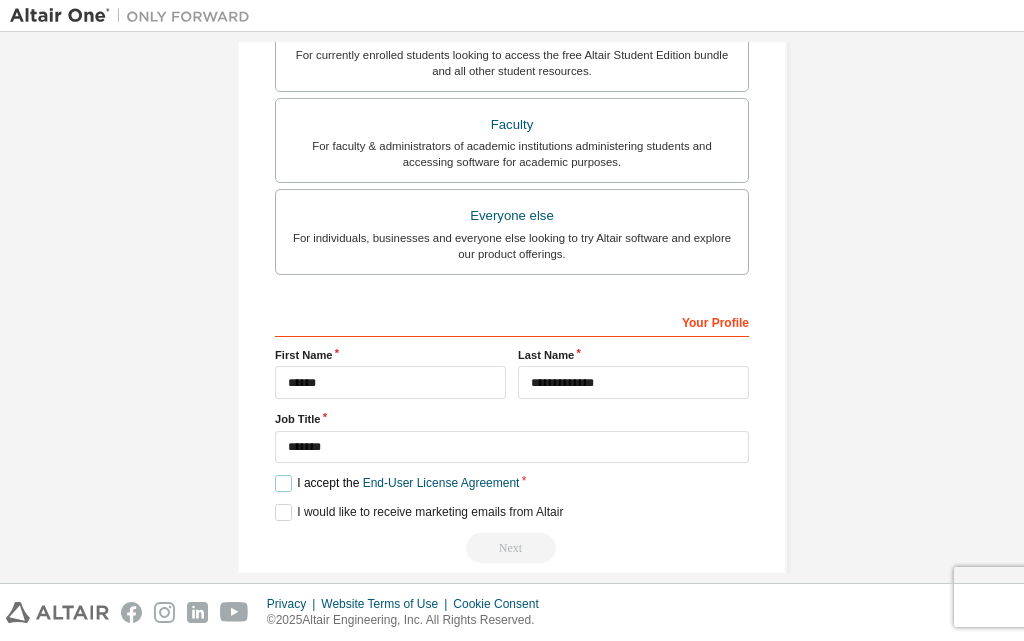 click on "I accept the    End-User License Agreement" at bounding box center (397, 483) 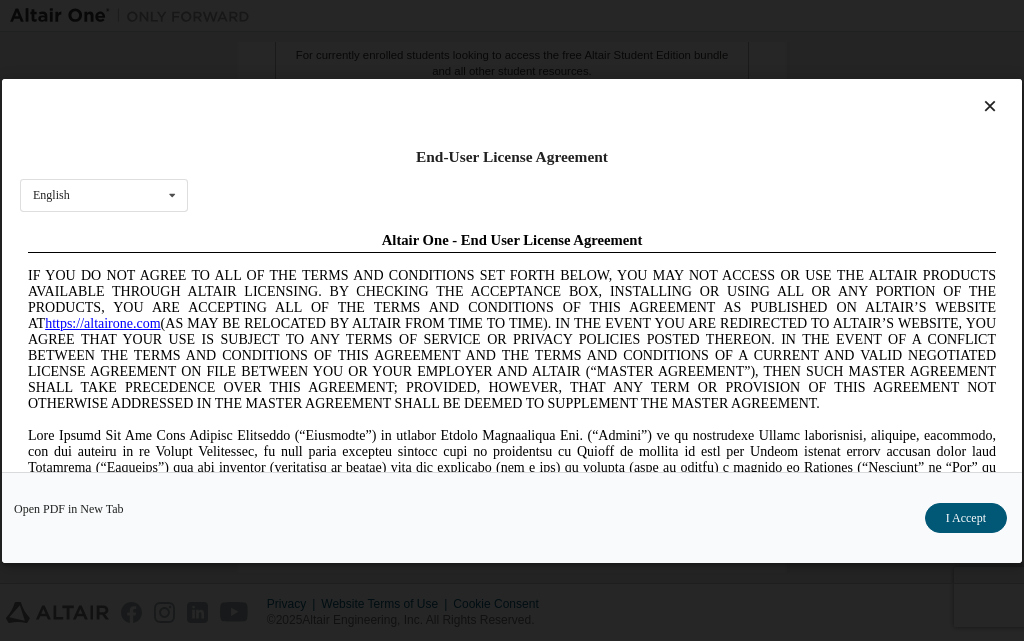scroll, scrollTop: 0, scrollLeft: 0, axis: both 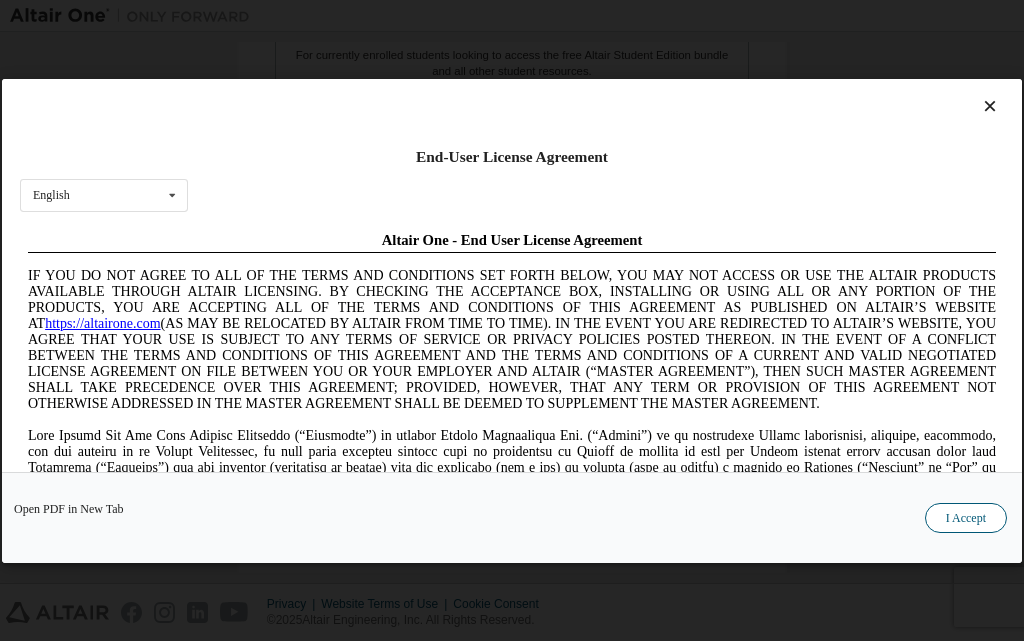 click on "I Accept" at bounding box center (966, 517) 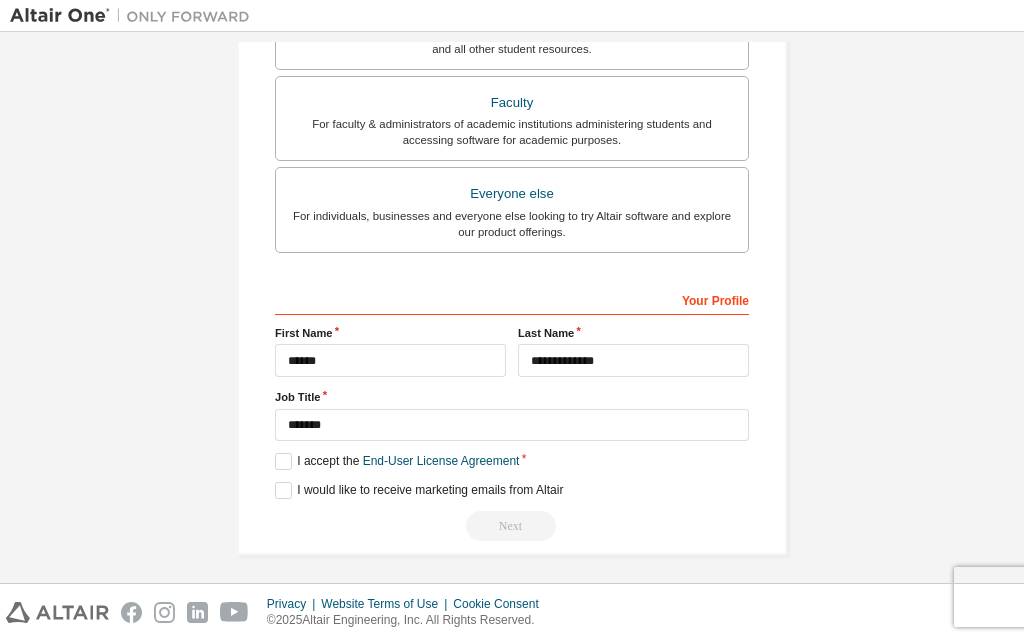 scroll, scrollTop: 528, scrollLeft: 0, axis: vertical 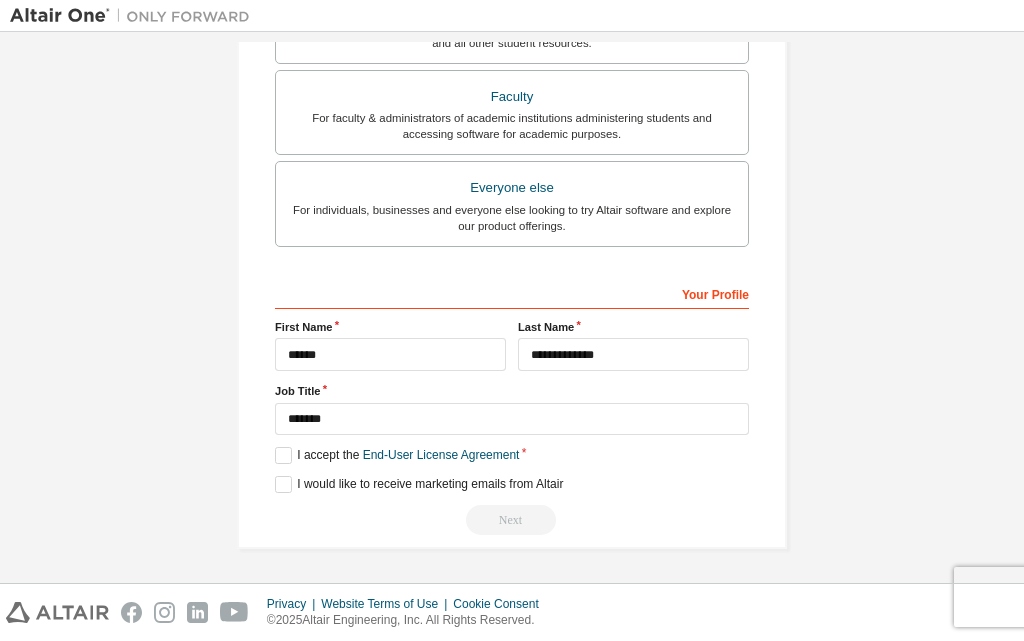 click on "Next" at bounding box center [512, 520] 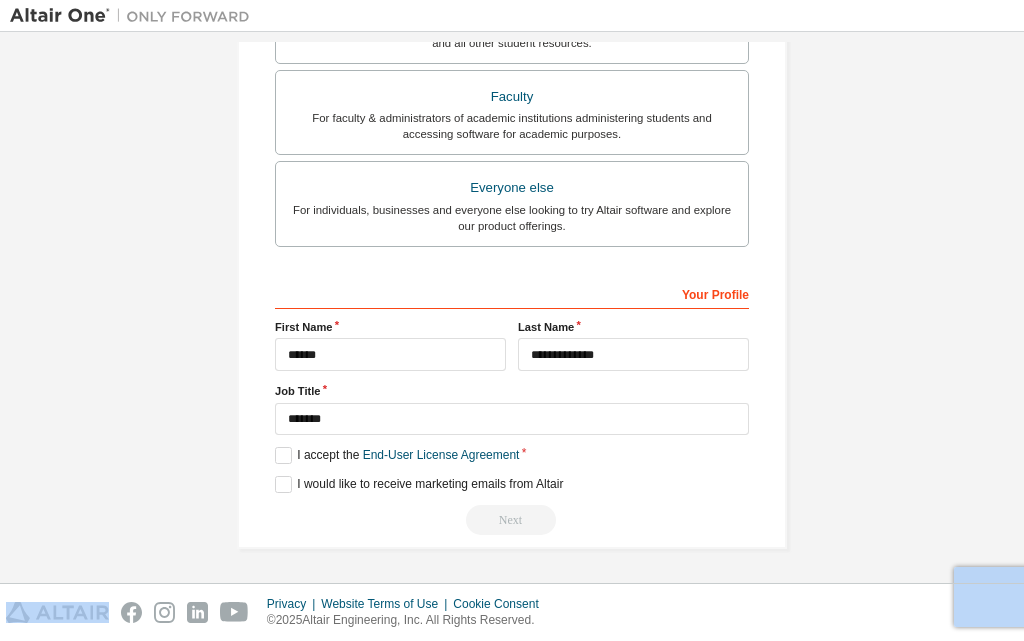 click on "Next" at bounding box center (512, 520) 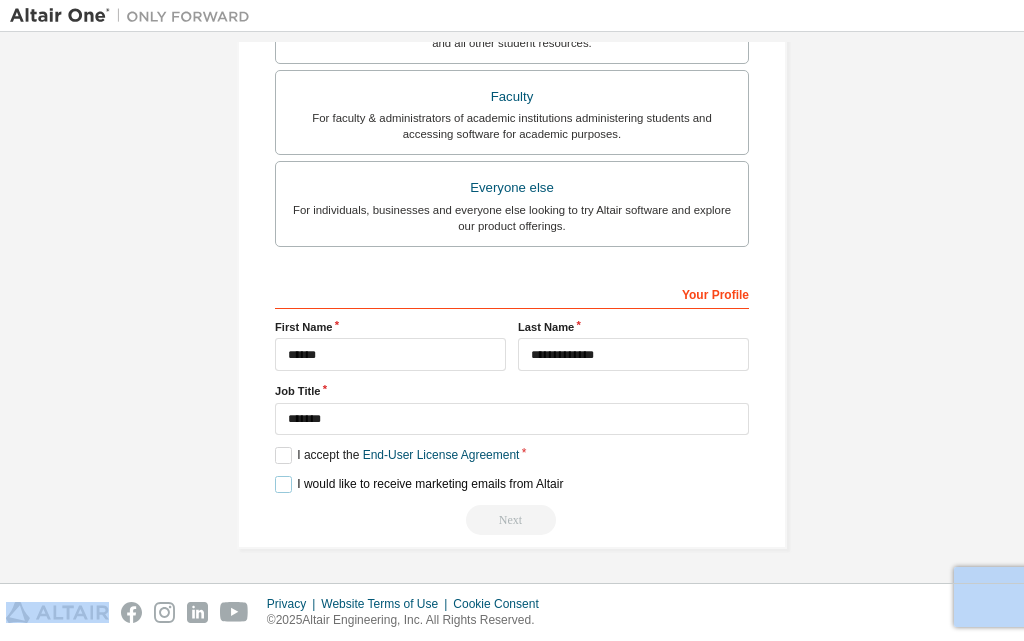 click on "I would like to receive marketing emails from Altair" at bounding box center [419, 484] 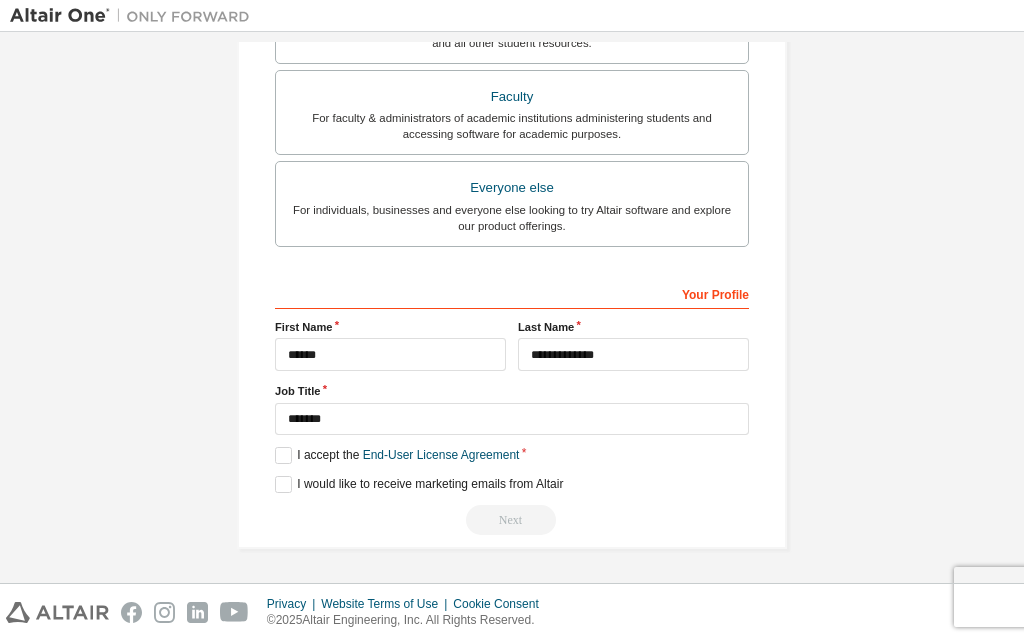 click on "Next" at bounding box center [512, 520] 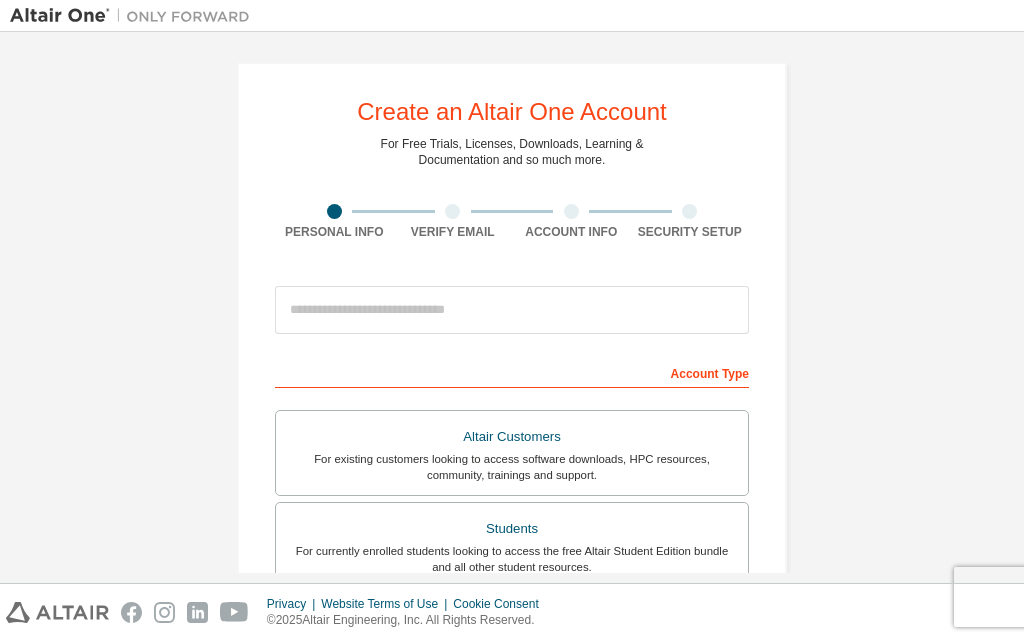 scroll, scrollTop: 0, scrollLeft: 0, axis: both 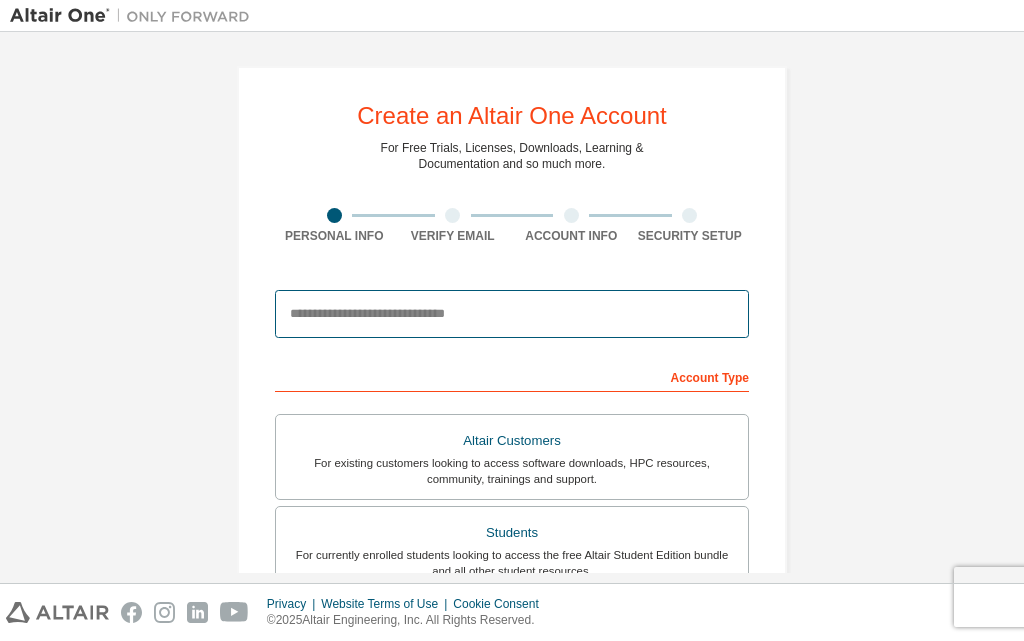 click at bounding box center [512, 314] 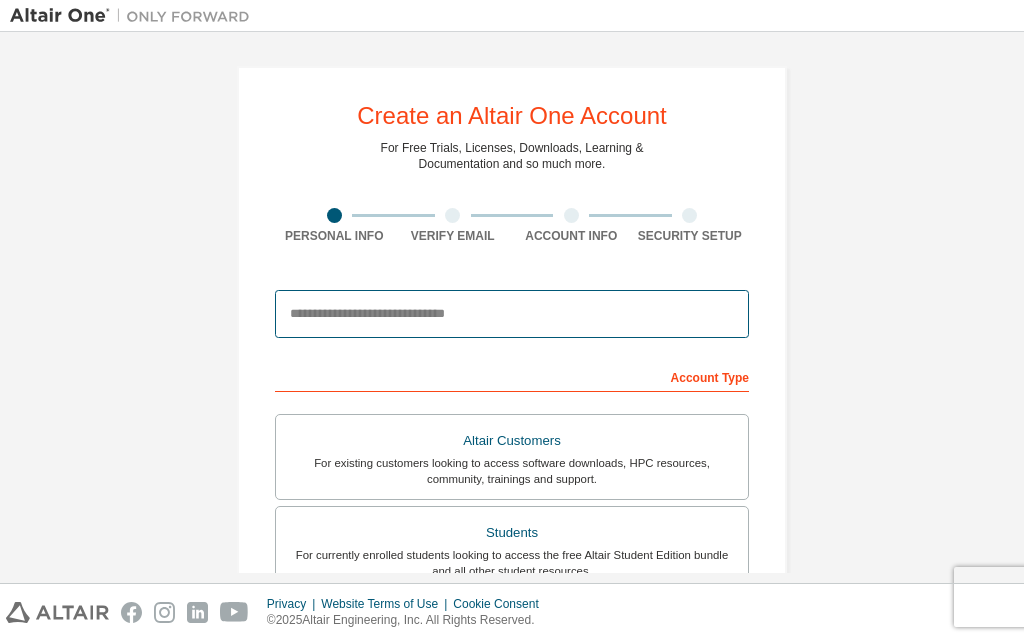 type on "**********" 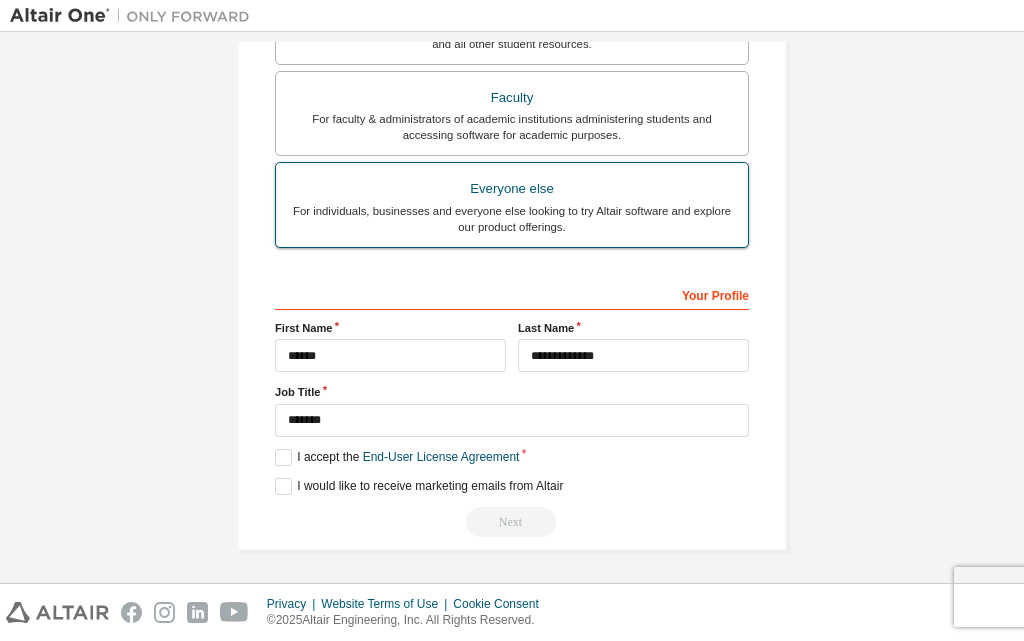 scroll, scrollTop: 592, scrollLeft: 0, axis: vertical 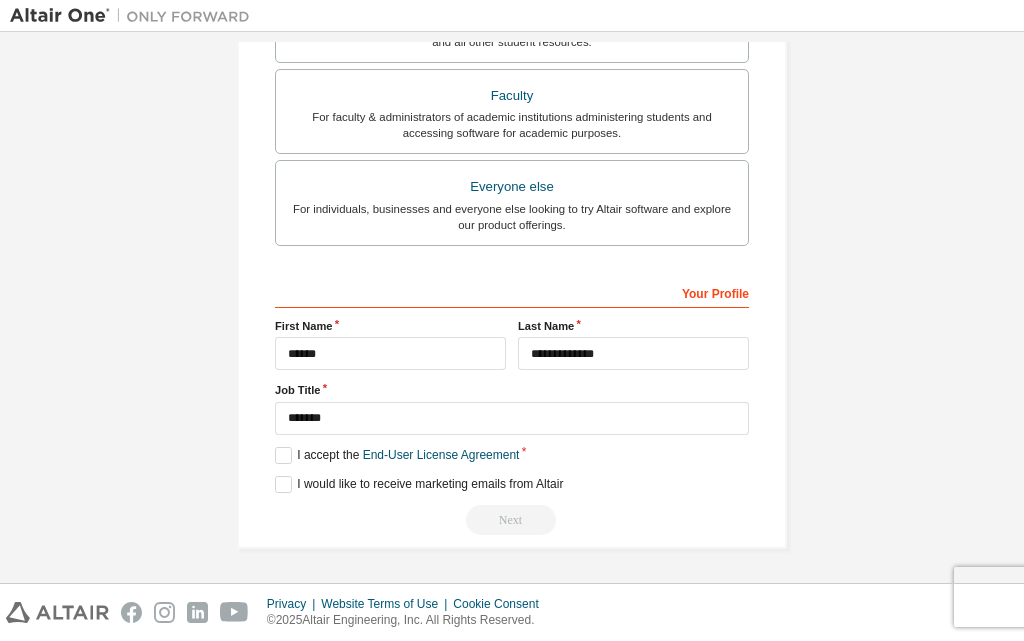 click on "Next" at bounding box center [512, 520] 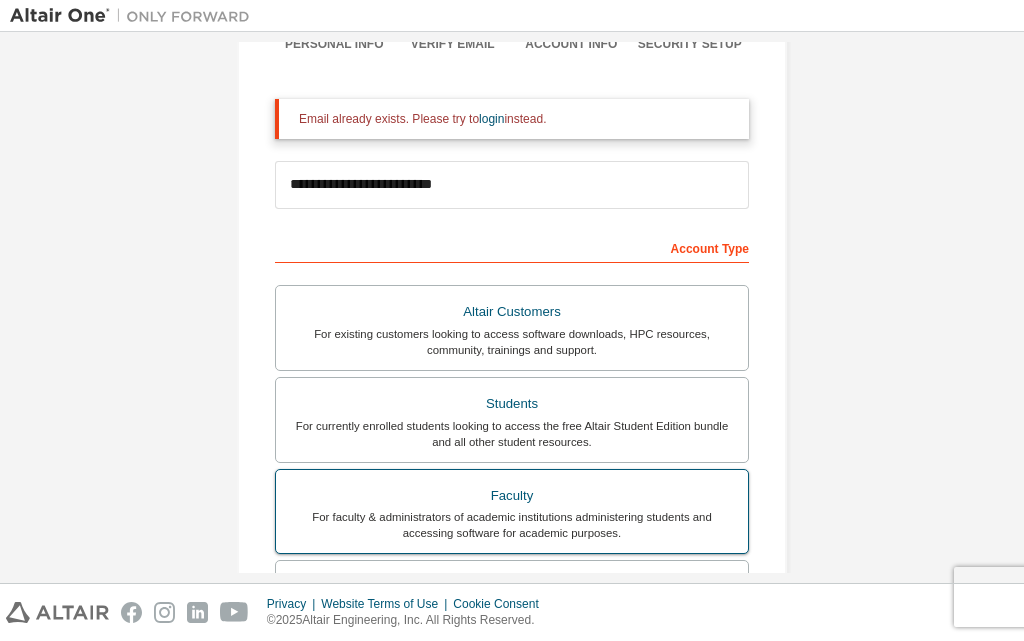 scroll, scrollTop: 0, scrollLeft: 0, axis: both 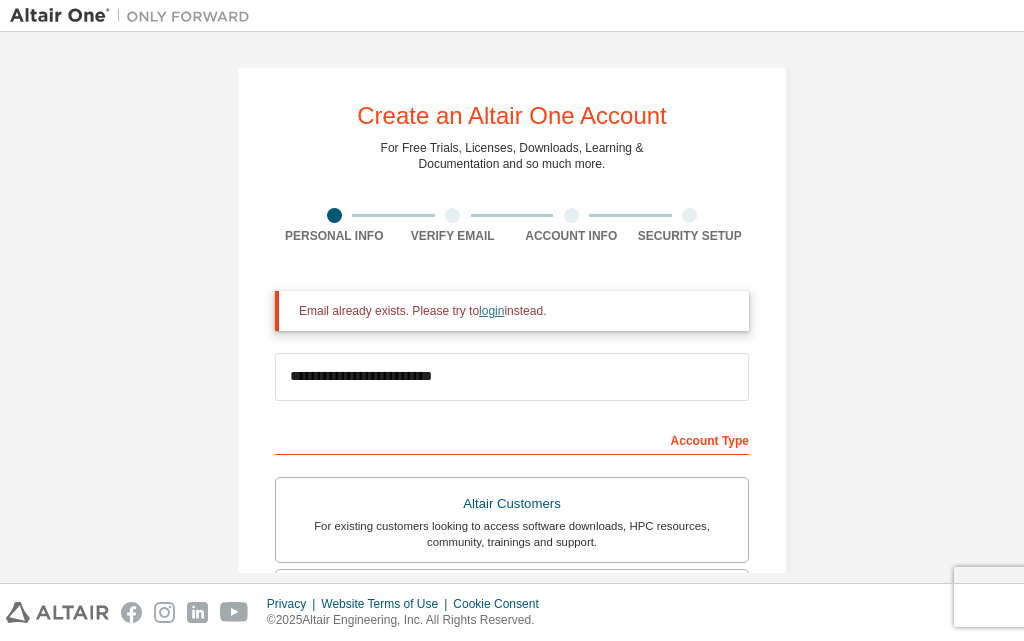 click on "login" at bounding box center (491, 311) 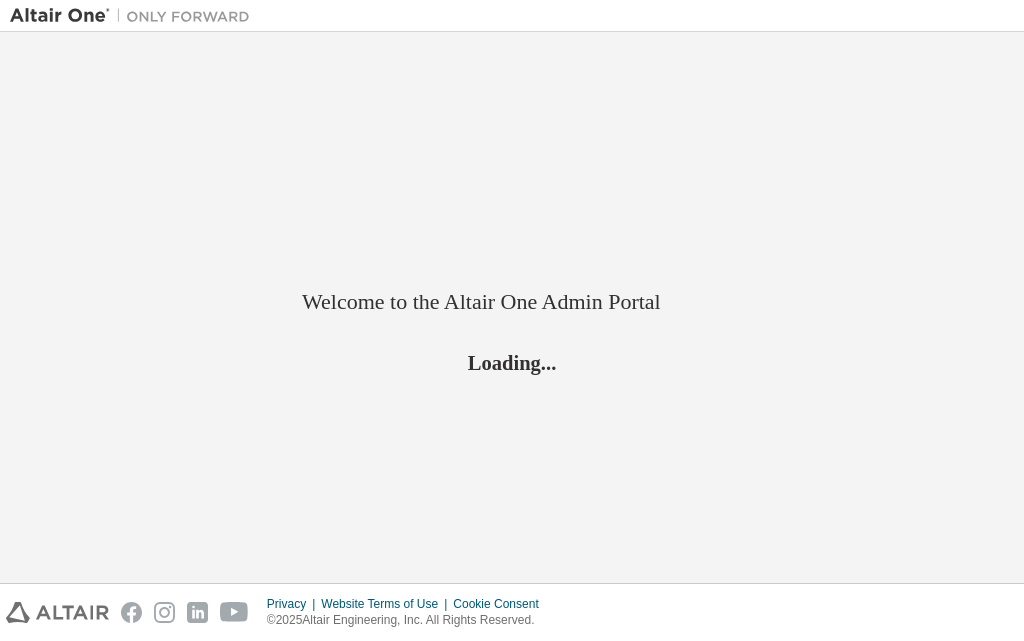 scroll, scrollTop: 0, scrollLeft: 0, axis: both 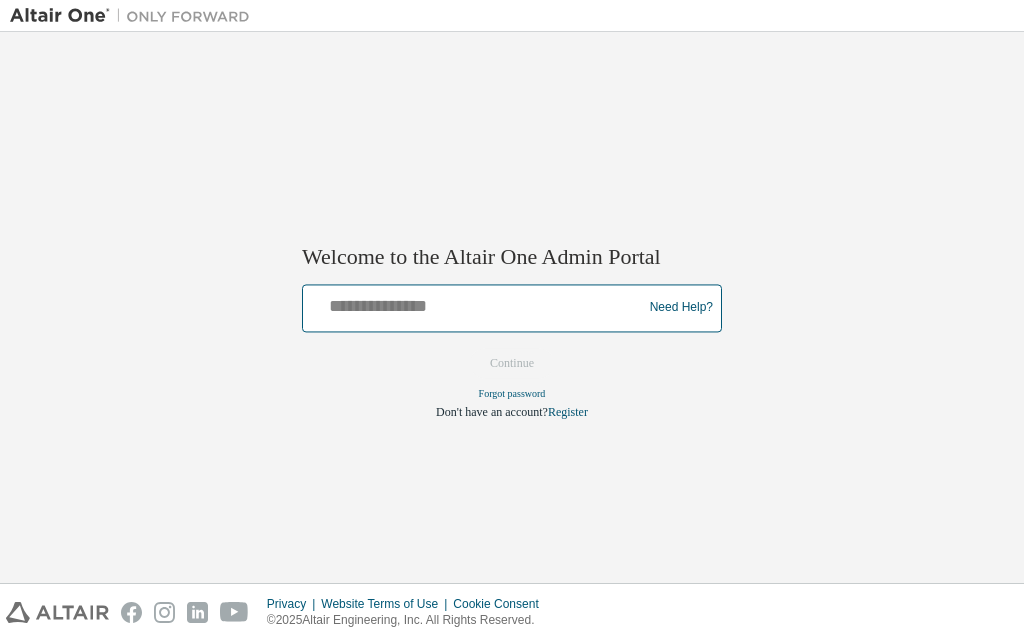 drag, startPoint x: 517, startPoint y: 314, endPoint x: 529, endPoint y: 313, distance: 12.0415945 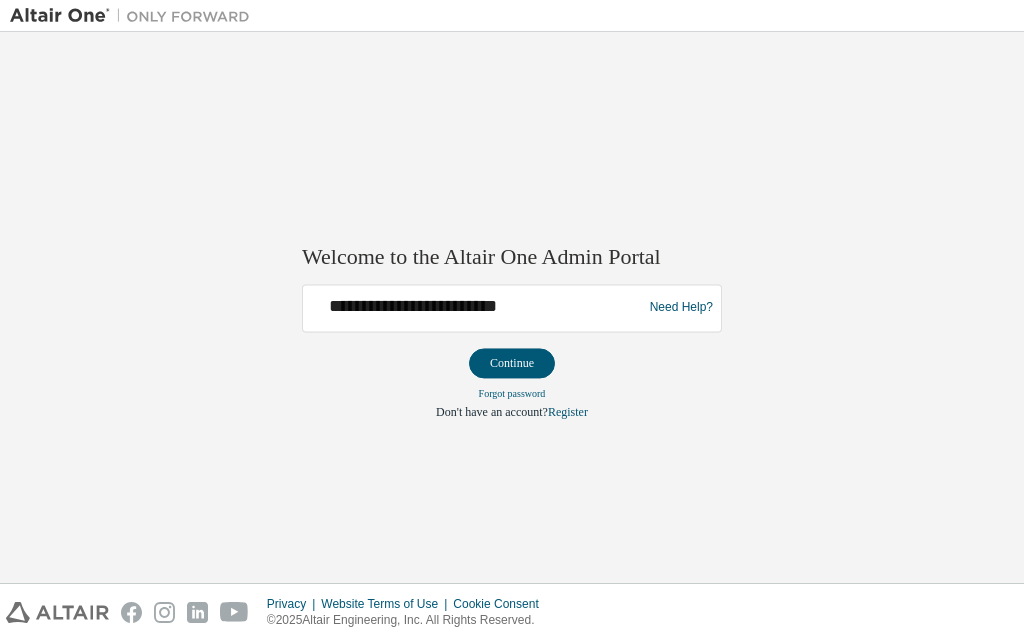 click on "Continue" at bounding box center [512, 363] 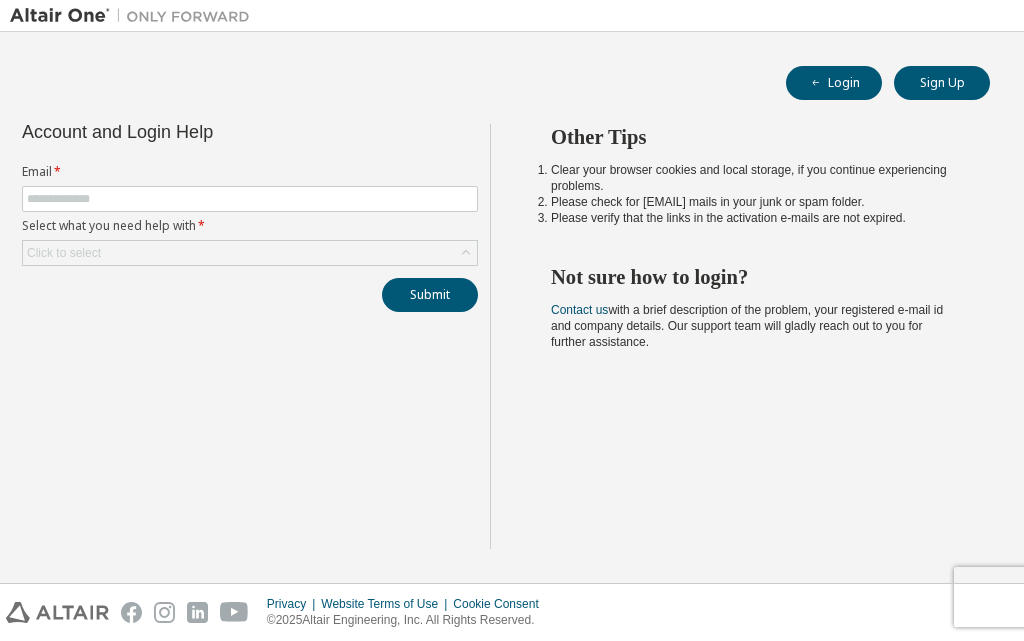 scroll, scrollTop: 0, scrollLeft: 0, axis: both 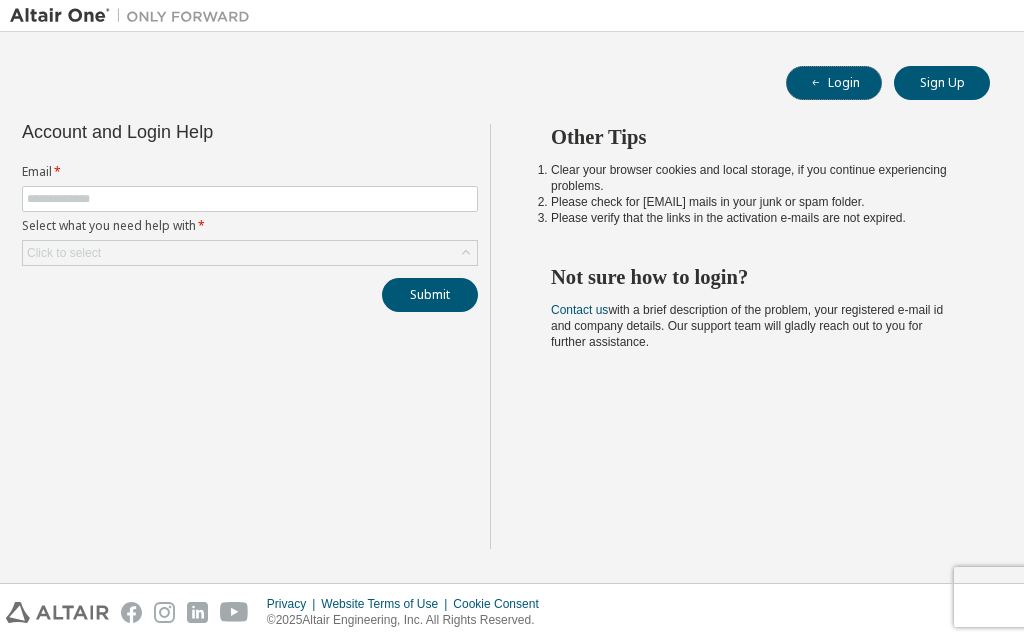 click on "Login Sign Up Account and Login Help Email * Select what you need help with * Click to select Submit Other Tips Clear your browser cookies and local storage, if you continue experiencing problems. Please check for [EMAIL] mails in your junk or spam folder. Please verify that the links in the activation e-mails are not expired. Not sure how to login? Contact us  with a brief description of the problem, your registered e-mail id and company details. Our support team will gladly reach out to you for further assistance." at bounding box center (512, 307) 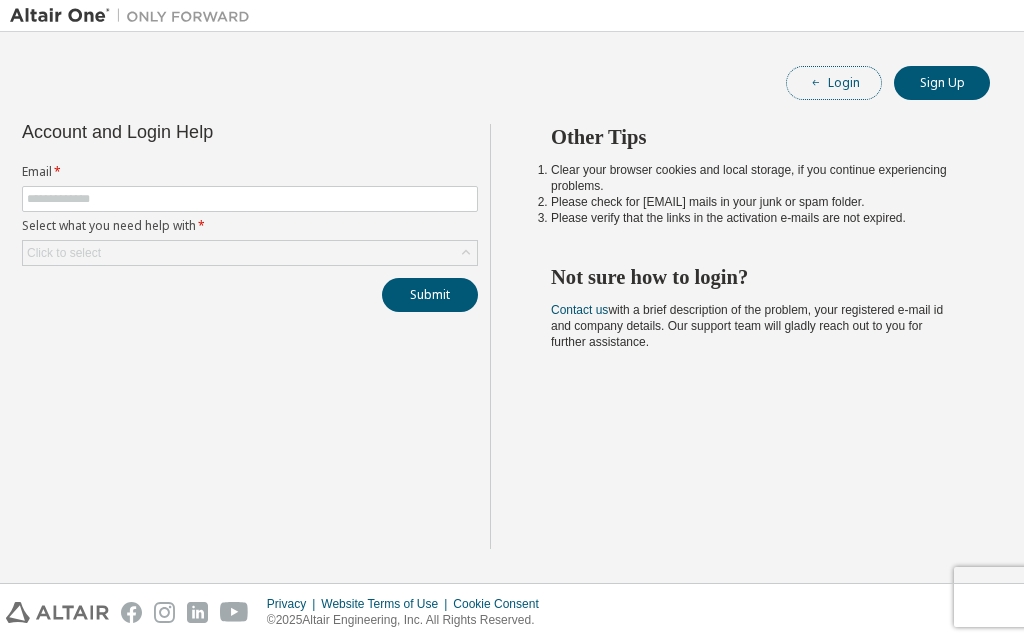 click 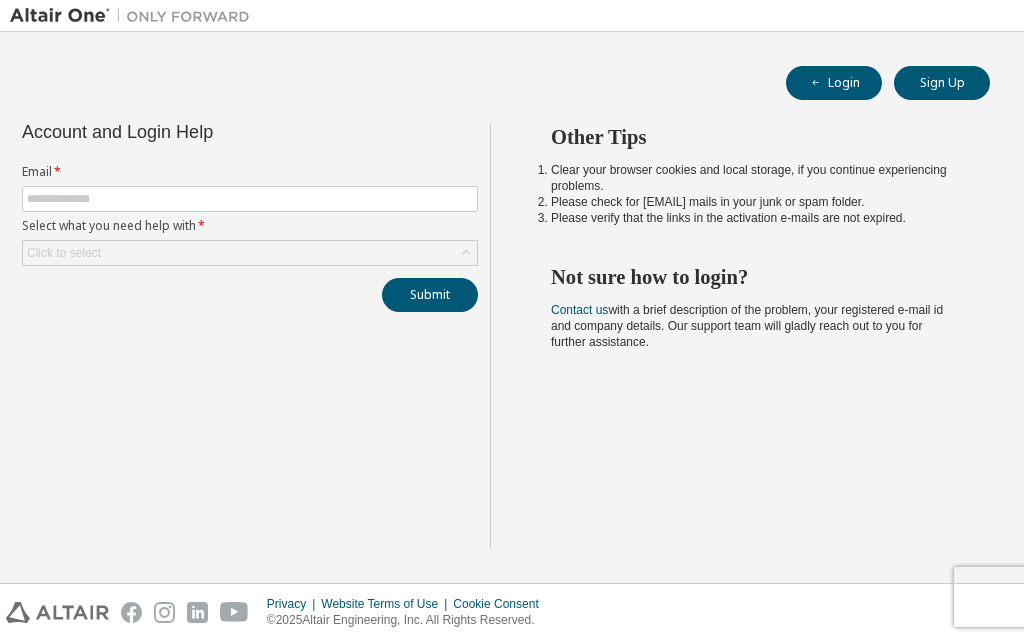 scroll, scrollTop: 0, scrollLeft: 0, axis: both 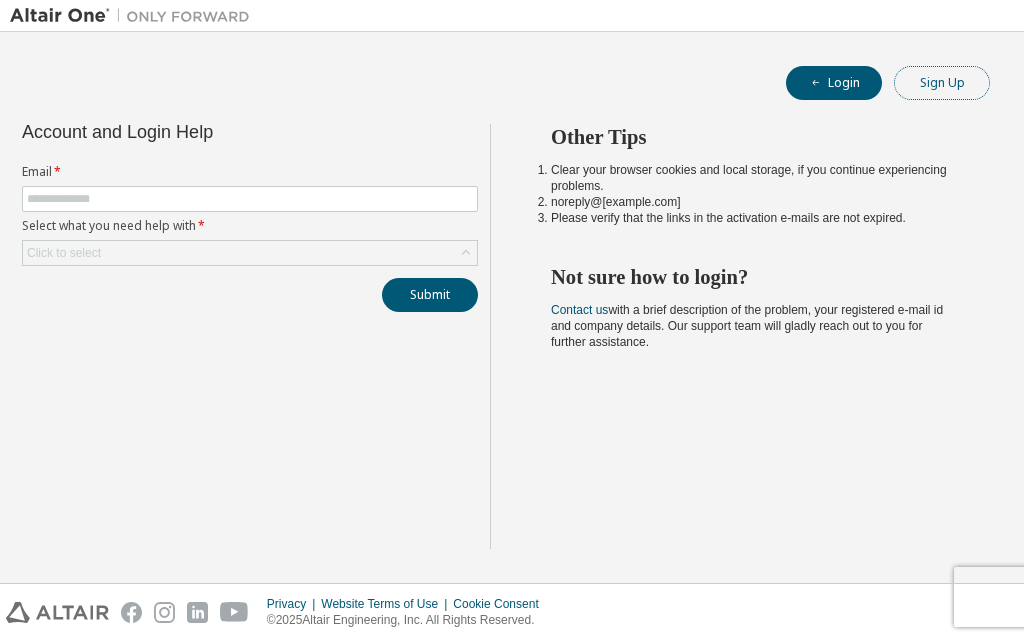 click on "Sign Up" at bounding box center (942, 83) 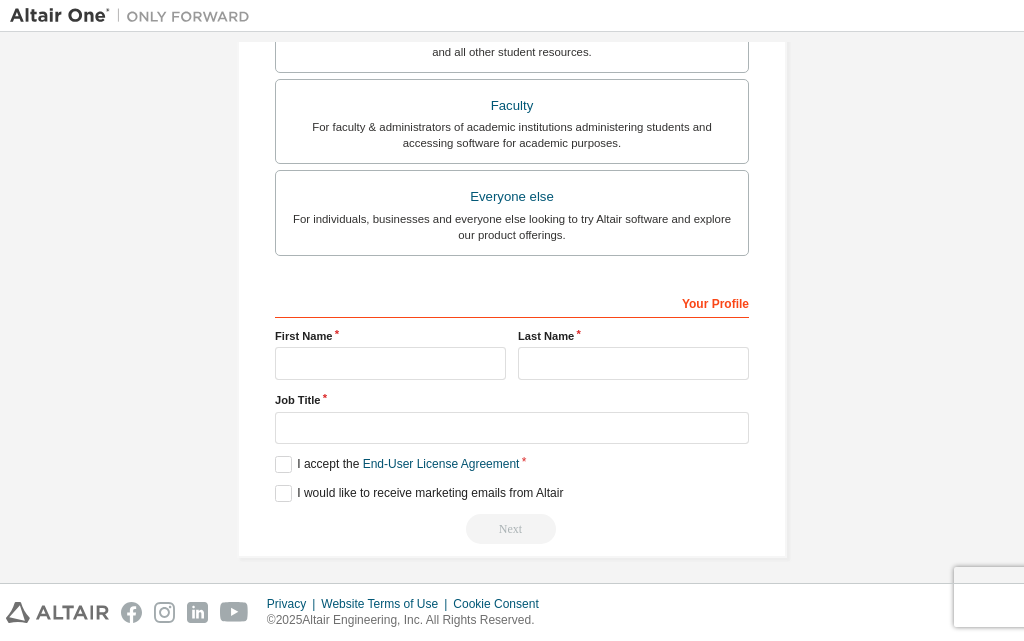 scroll, scrollTop: 528, scrollLeft: 0, axis: vertical 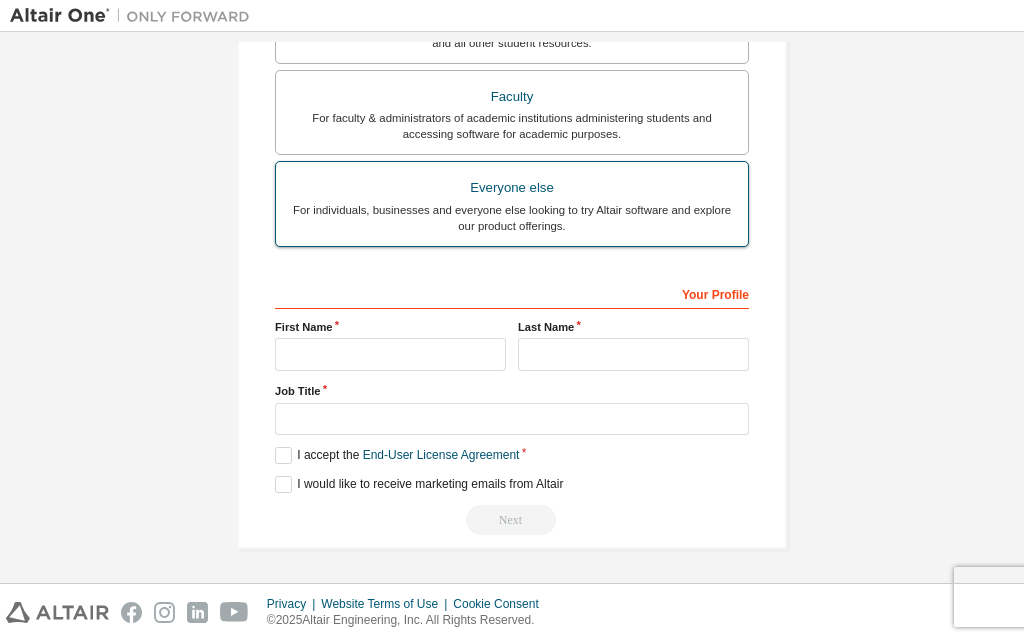 click on "Everyone else For individuals, businesses and everyone else looking to try Altair software and explore our product offerings." at bounding box center [512, 204] 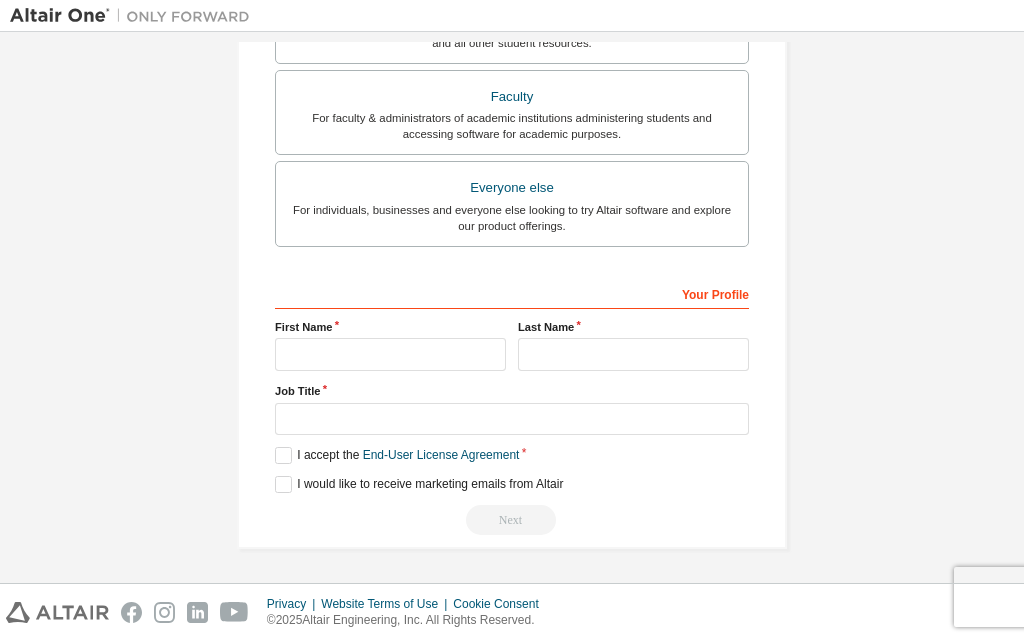 click on "First Name" at bounding box center [390, 327] 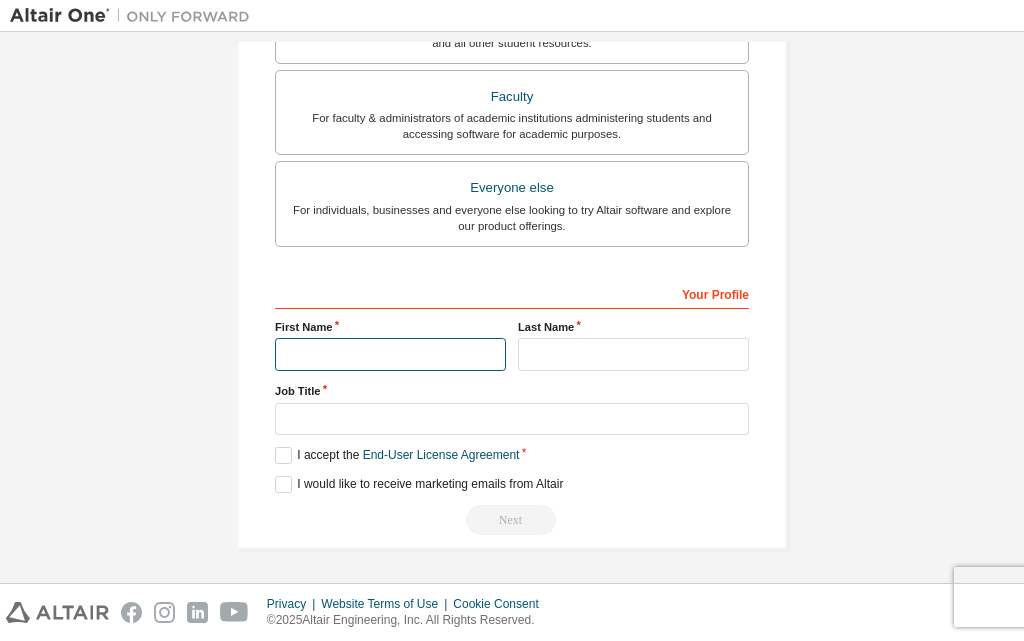 click at bounding box center (390, 354) 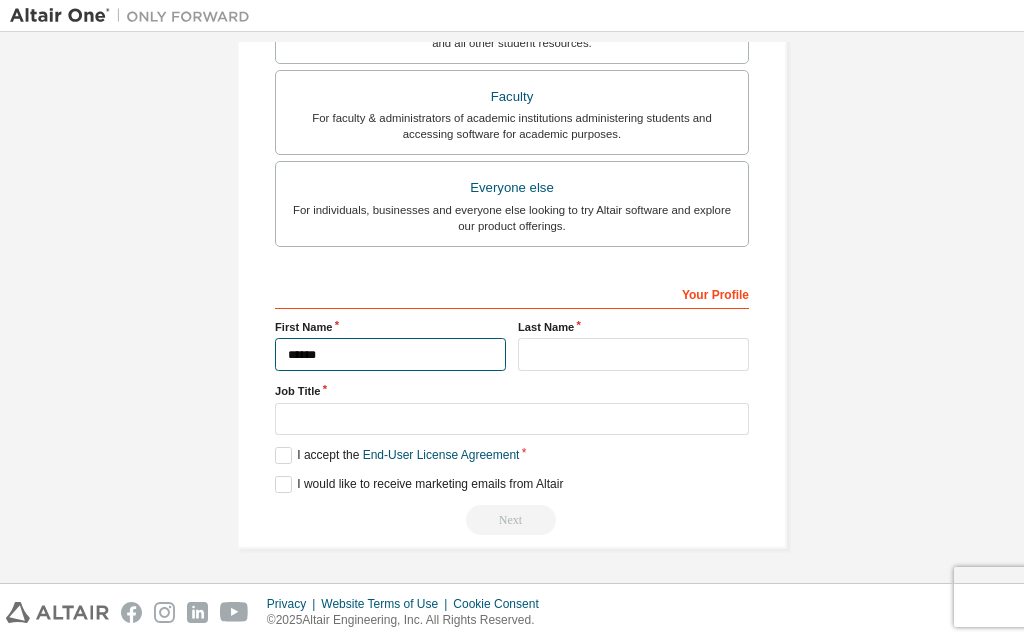 type on "******" 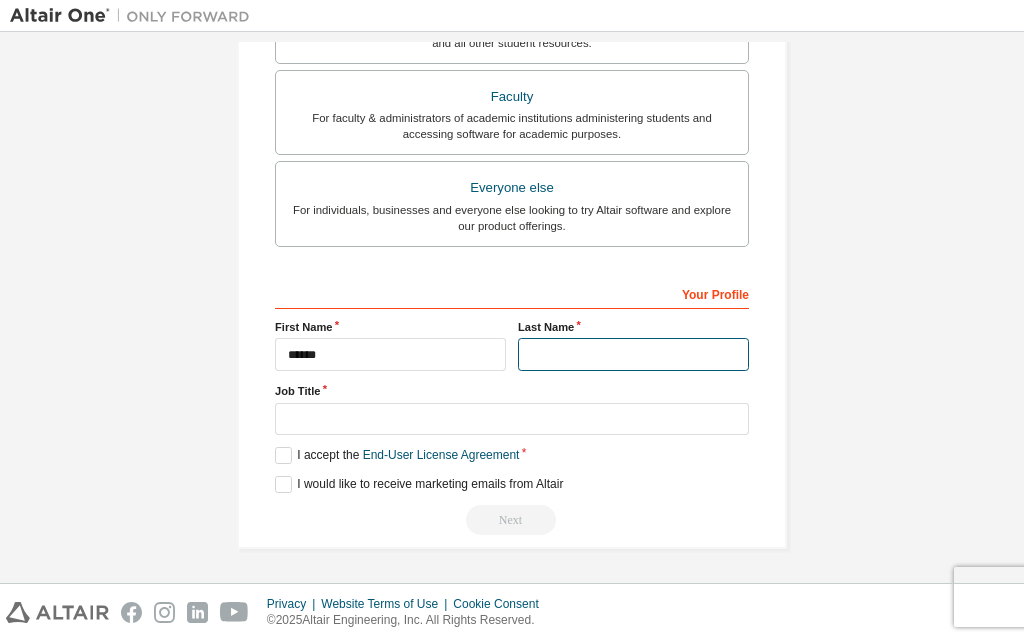 click at bounding box center (633, 354) 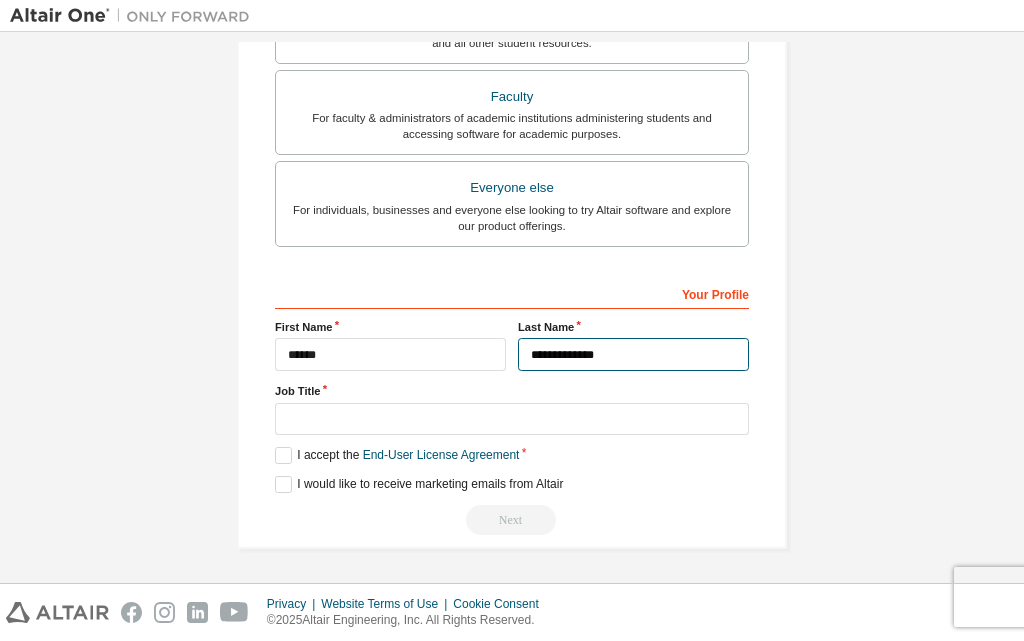 click on "**********" at bounding box center [633, 354] 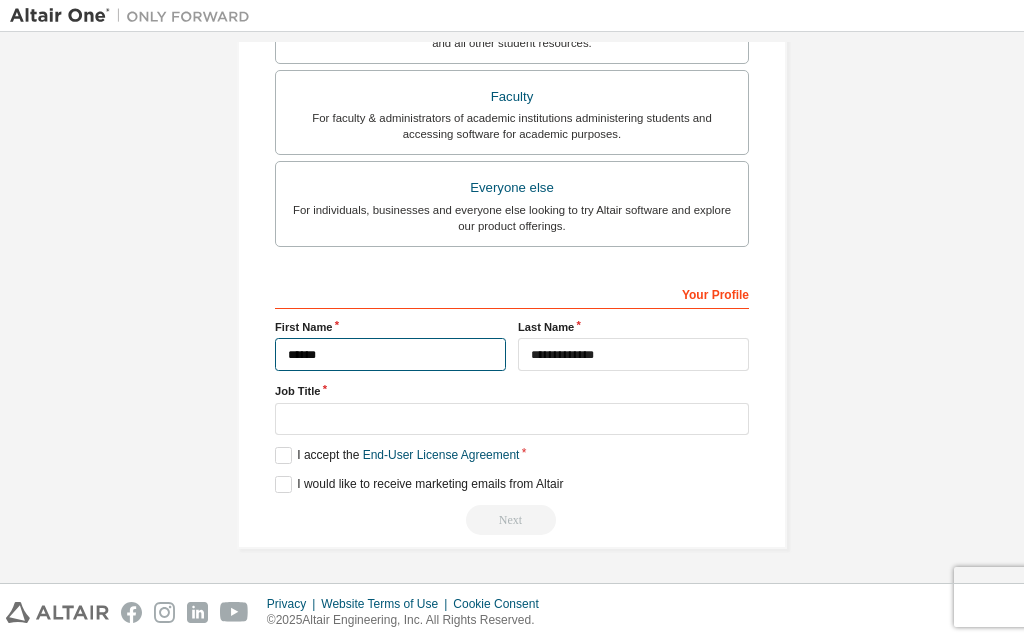 click on "******" at bounding box center [390, 354] 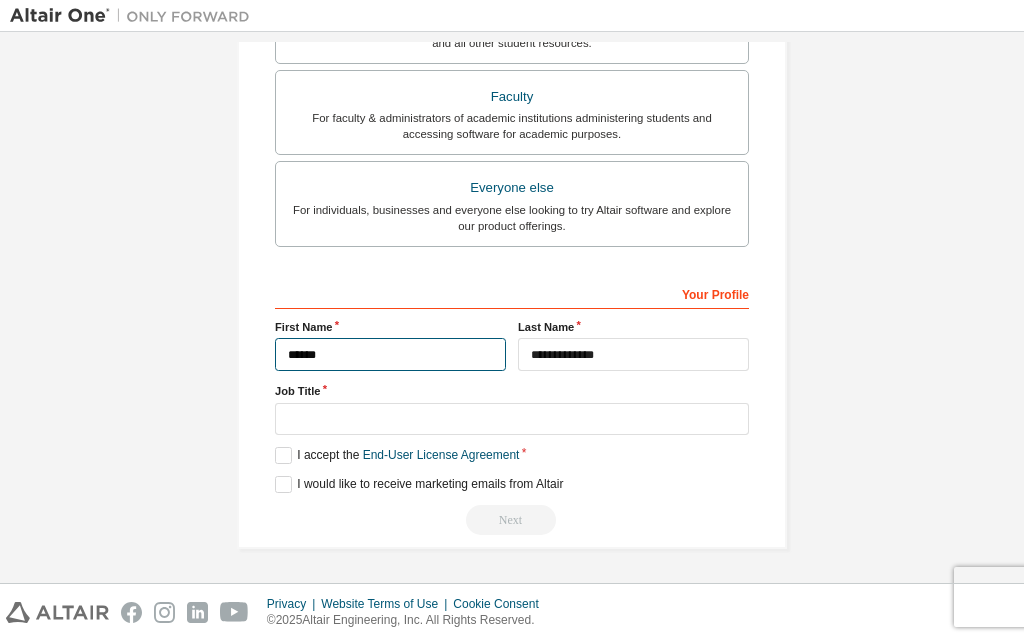 type on "******" 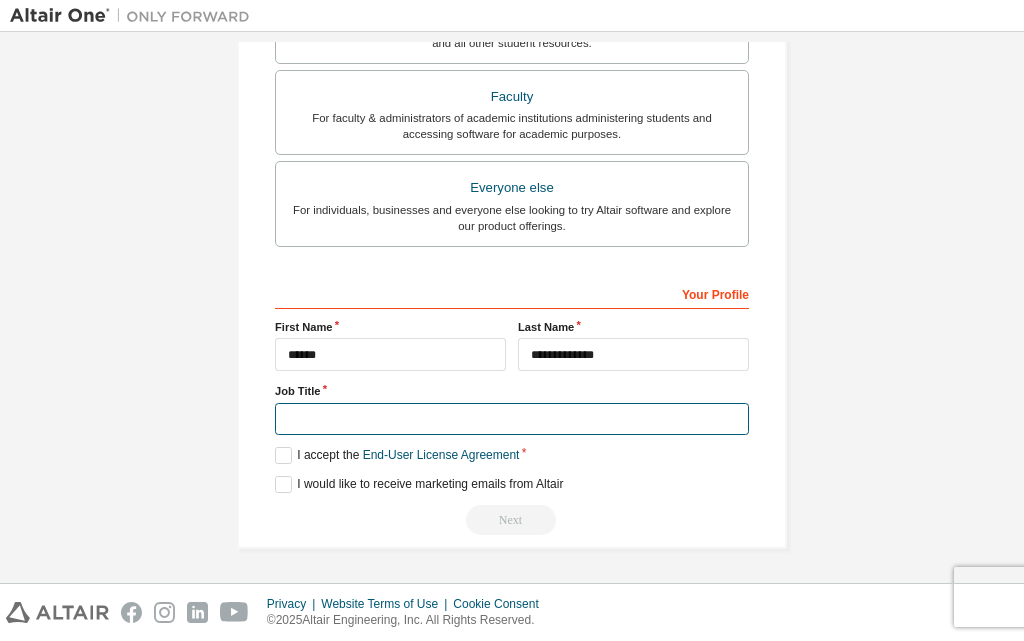 click at bounding box center (512, 419) 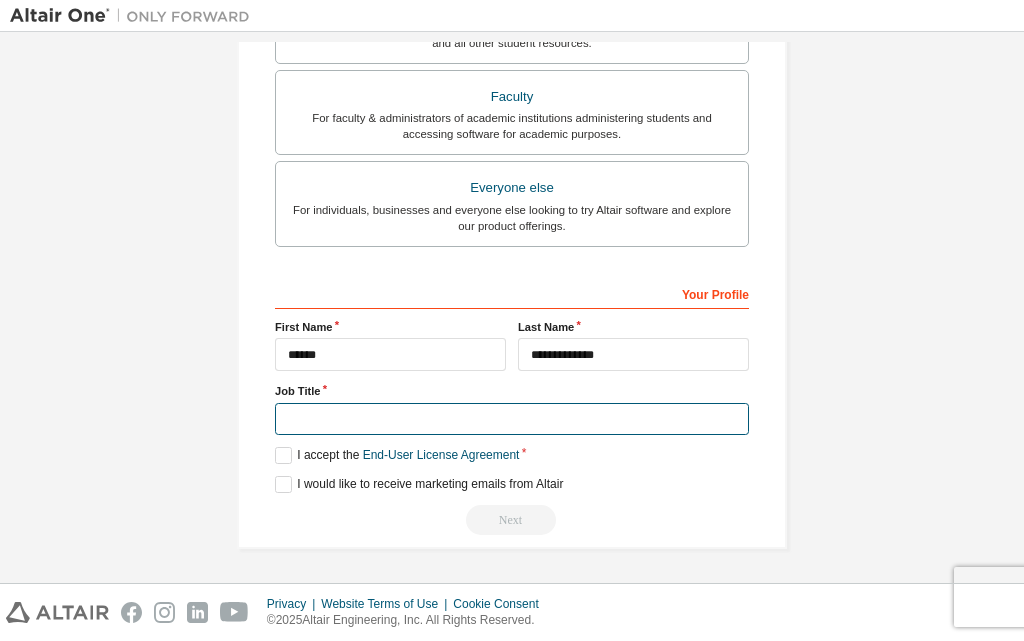 type on "*" 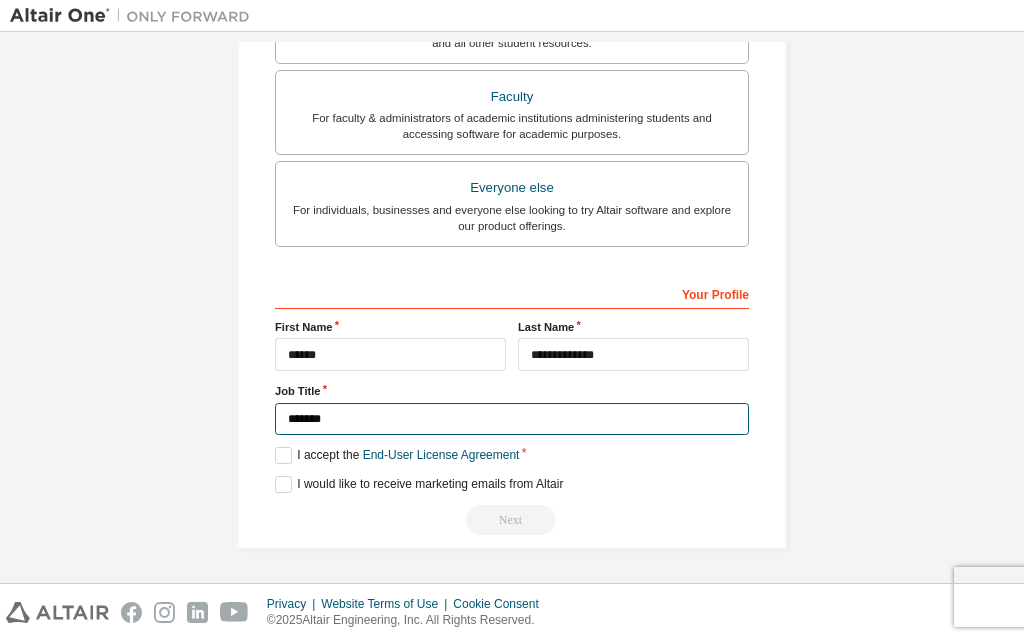 type on "*******" 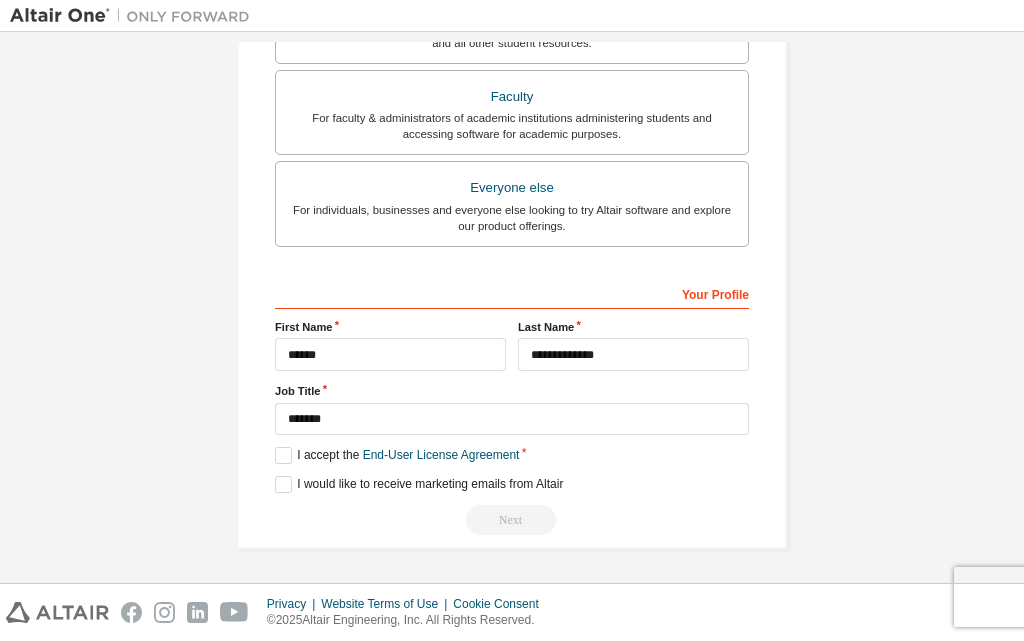 click on "**********" at bounding box center (512, 43) 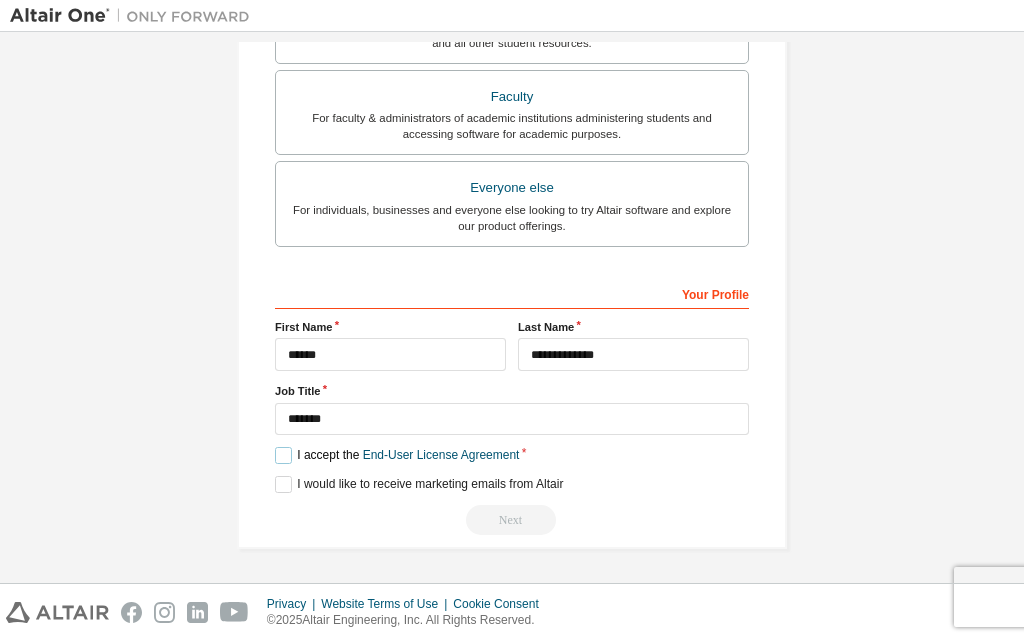 click on "I accept the    End-User License Agreement" at bounding box center (397, 455) 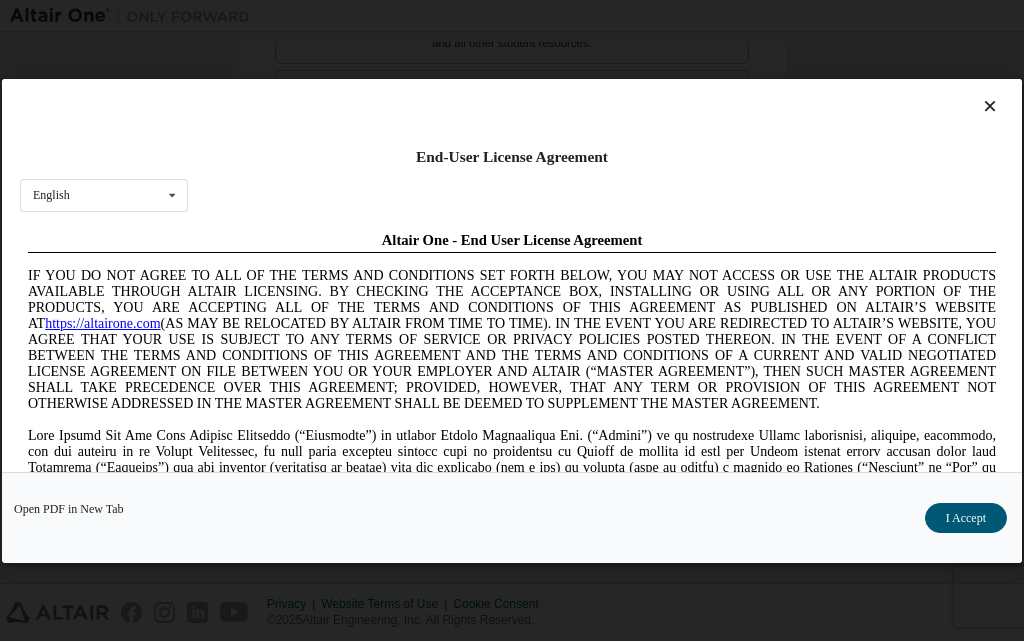 scroll, scrollTop: 0, scrollLeft: 0, axis: both 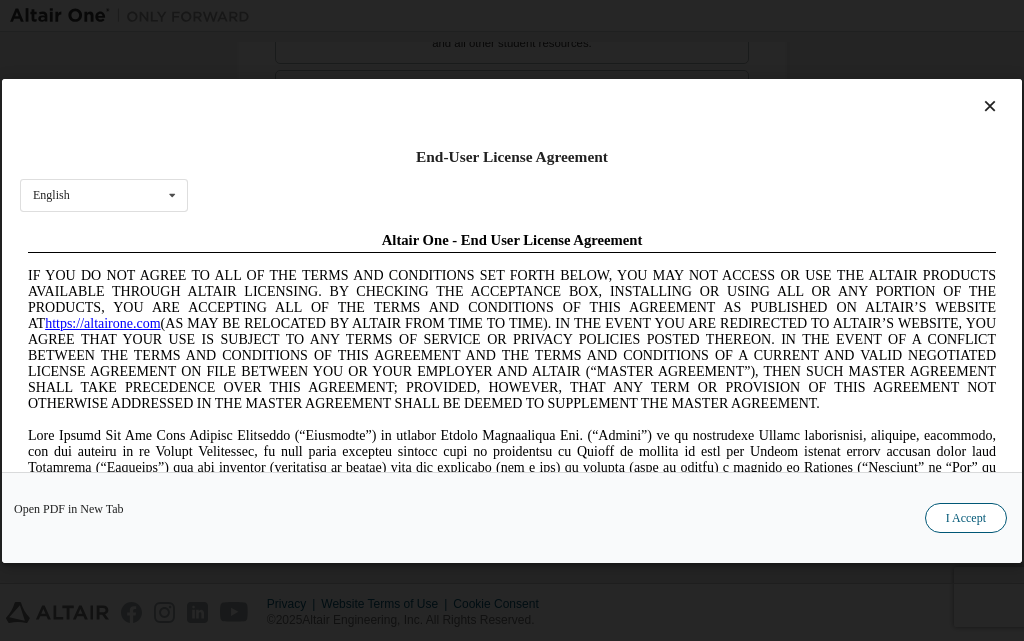 click on "I Accept" at bounding box center (966, 517) 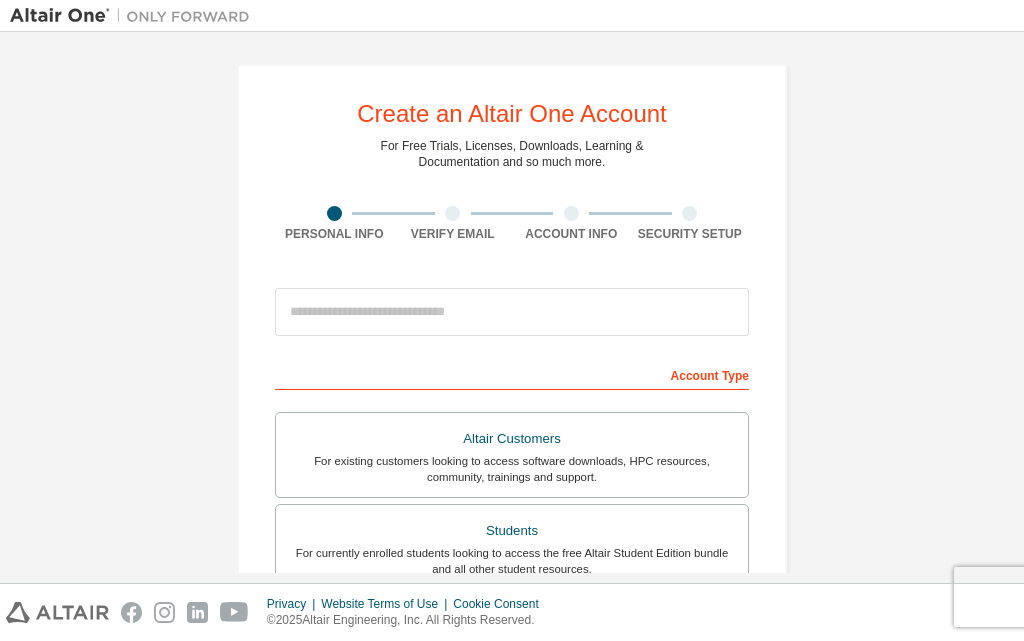 scroll, scrollTop: 0, scrollLeft: 0, axis: both 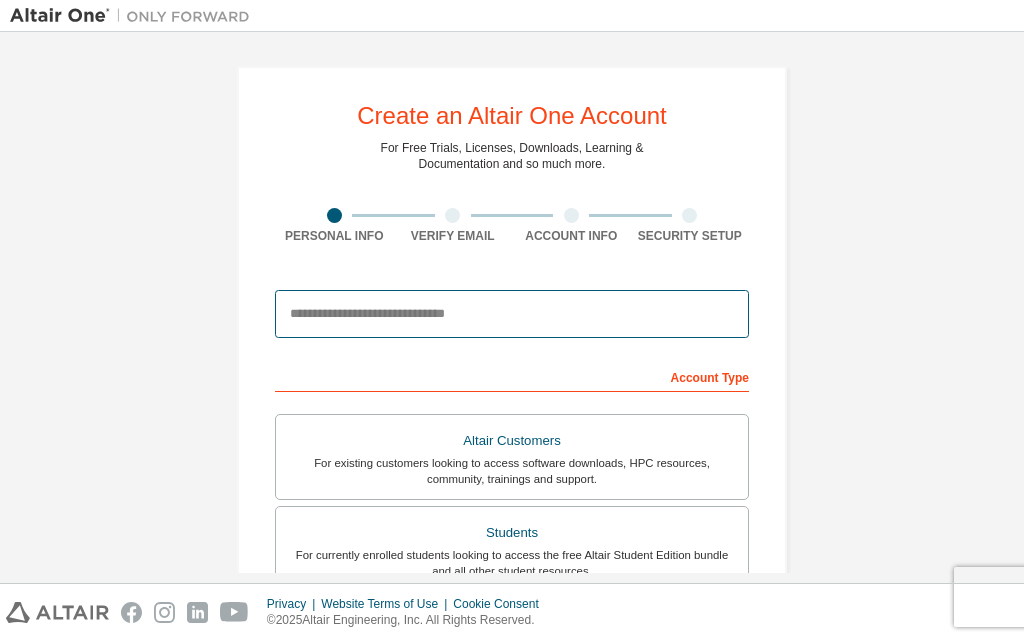 click at bounding box center [512, 314] 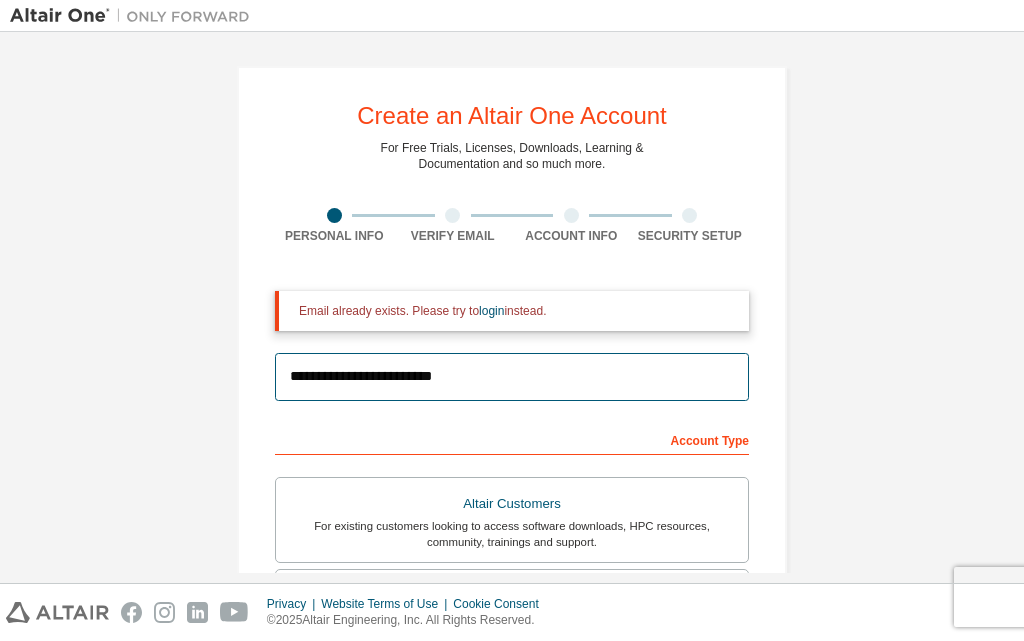 type on "**********" 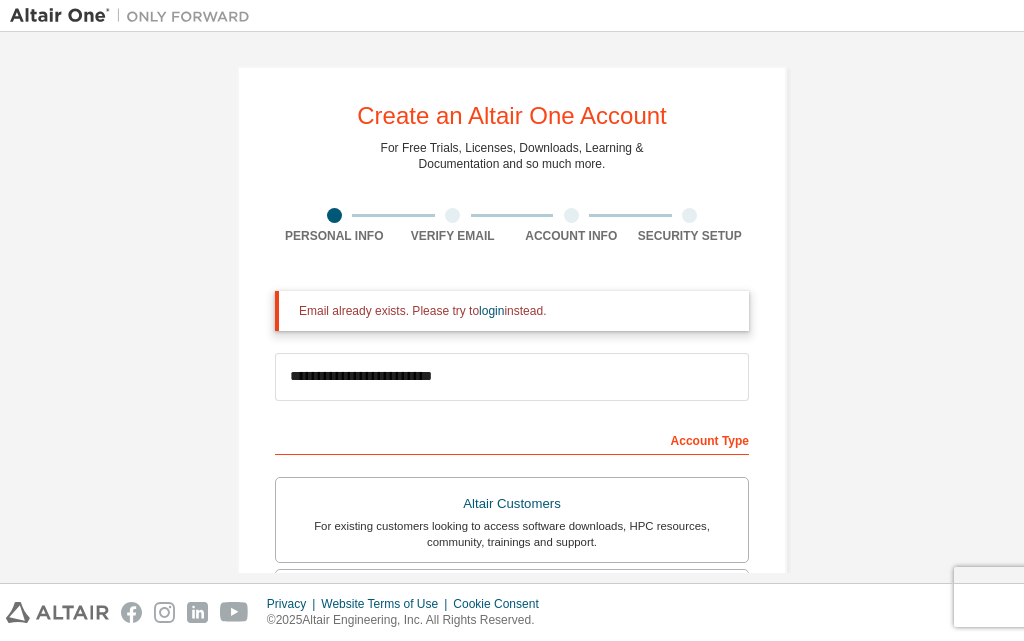 click on "Verify Email" at bounding box center (453, 236) 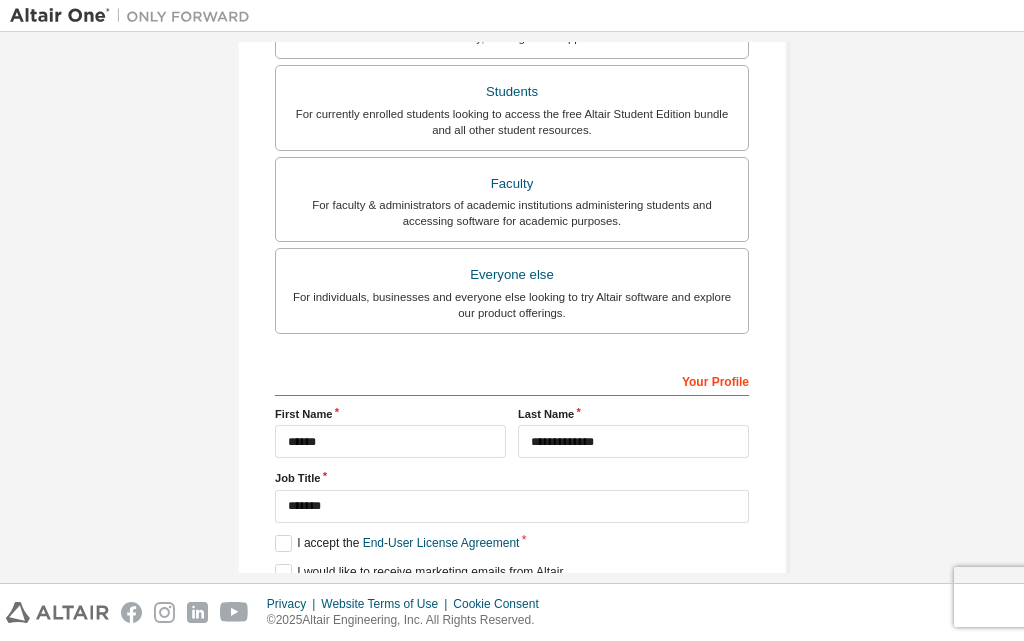 scroll, scrollTop: 592, scrollLeft: 0, axis: vertical 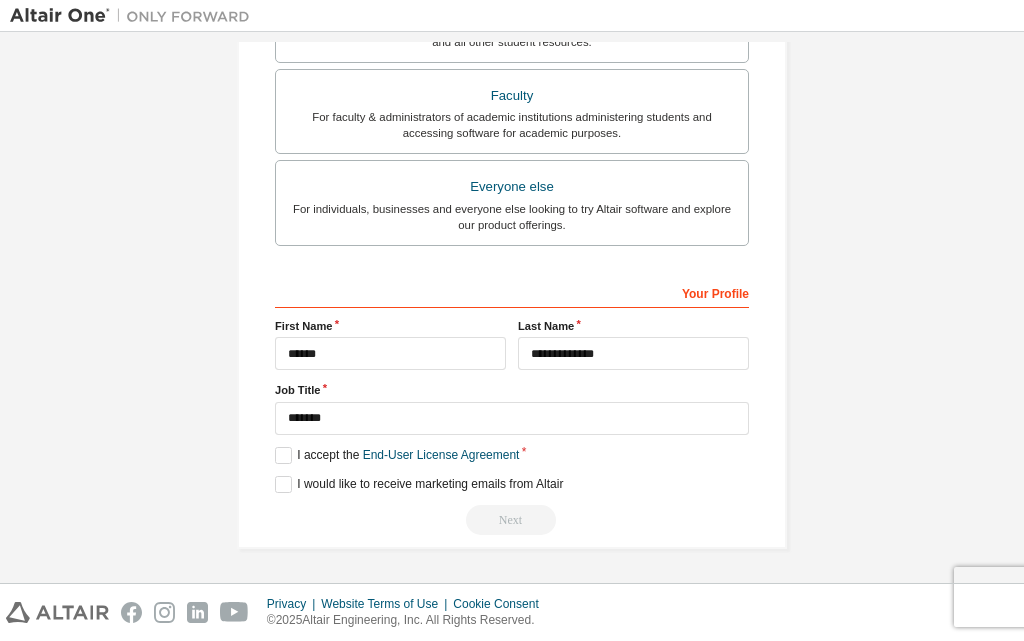click on "Next" at bounding box center [512, 520] 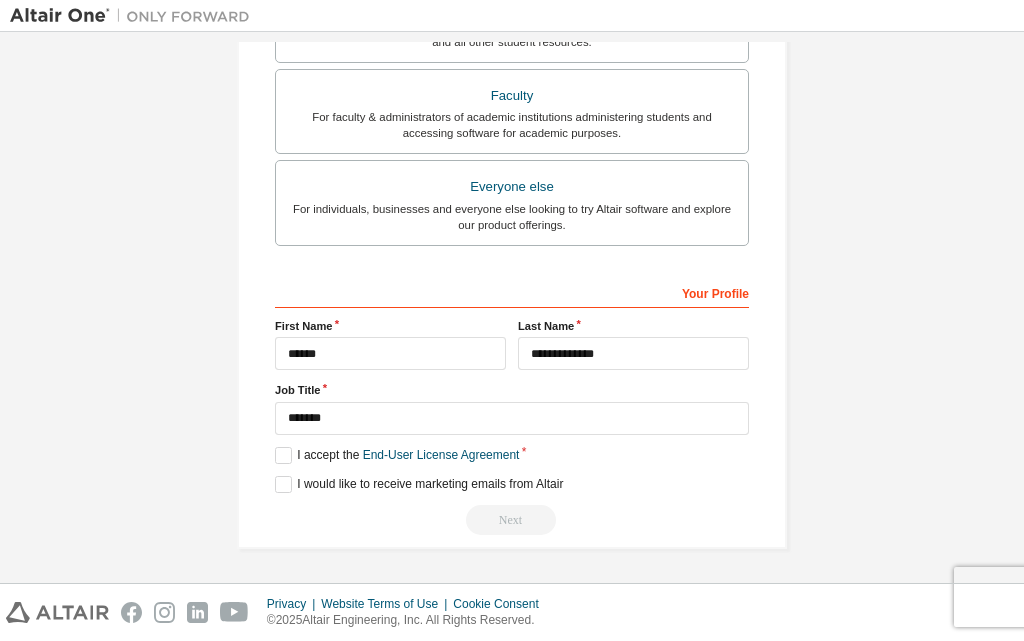 click on "**********" at bounding box center (512, 307) 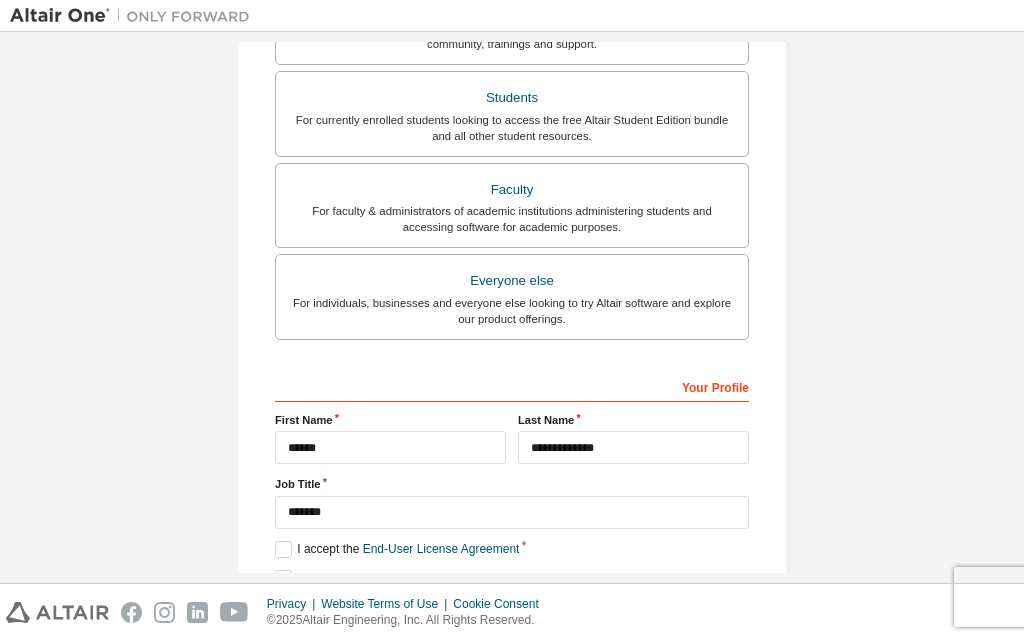 scroll, scrollTop: 592, scrollLeft: 0, axis: vertical 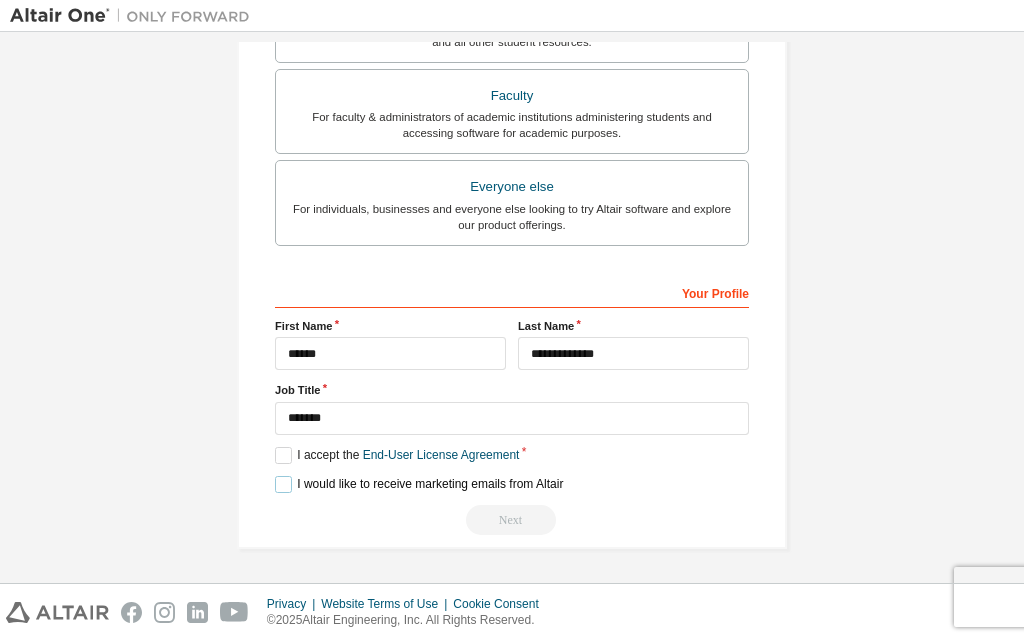 click on "I would like to receive marketing emails from Altair" at bounding box center (419, 484) 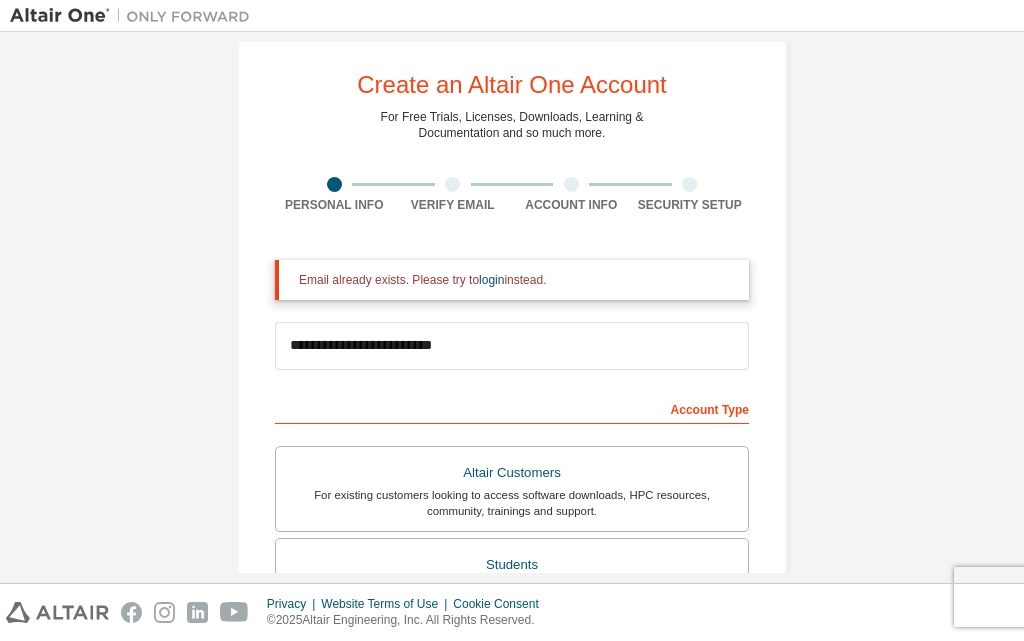 scroll, scrollTop: 0, scrollLeft: 0, axis: both 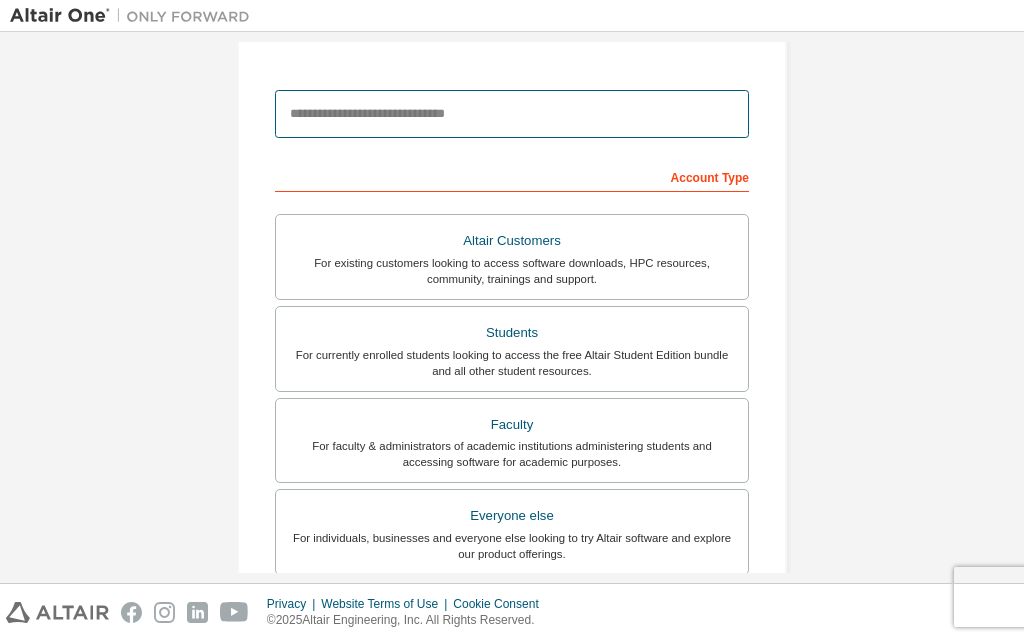 click at bounding box center (512, 114) 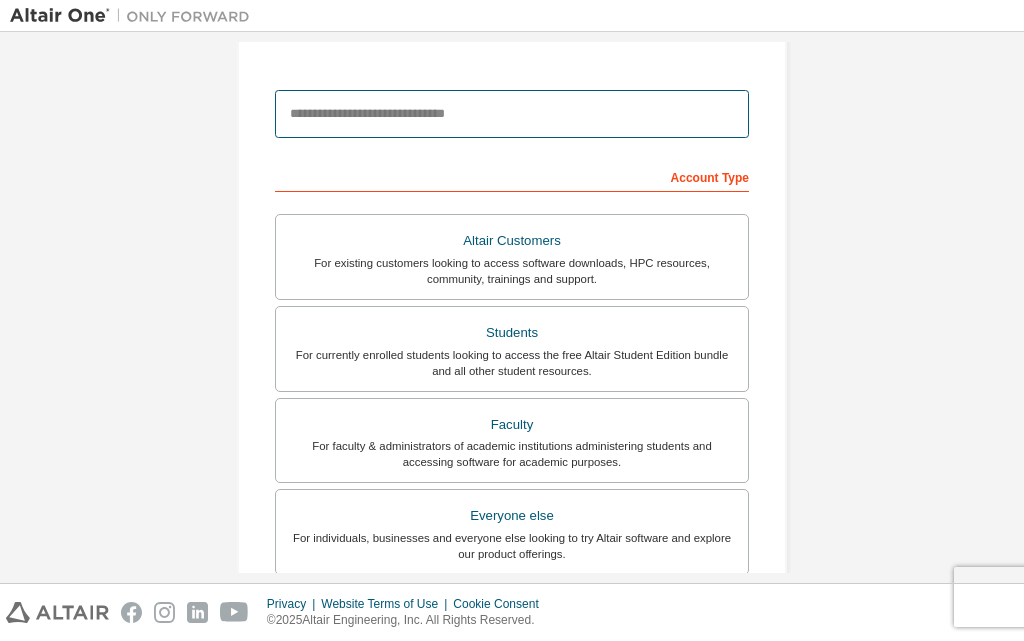 paste on "**********" 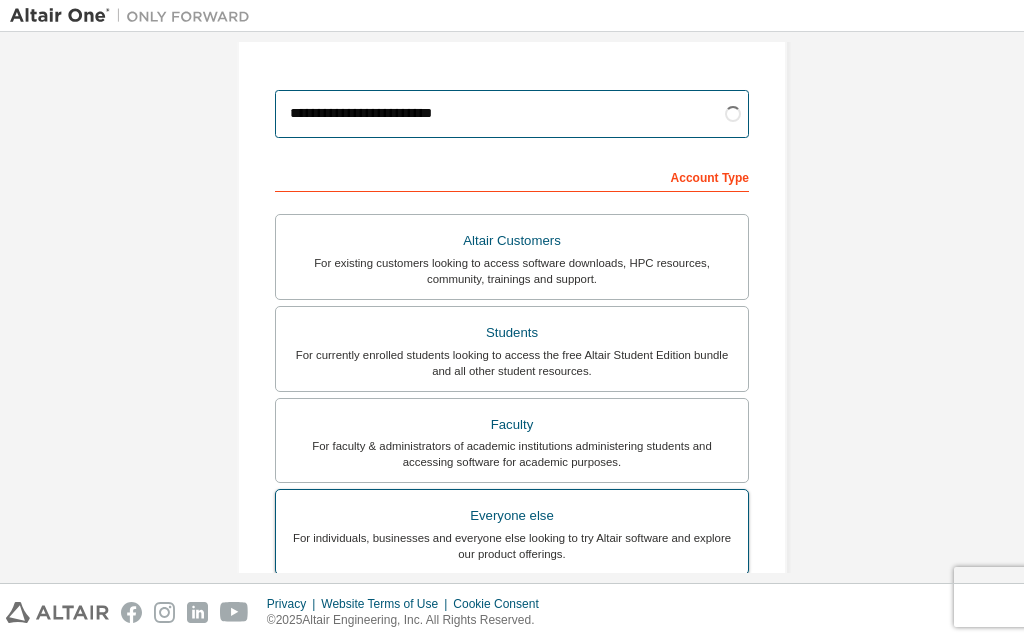 type on "**********" 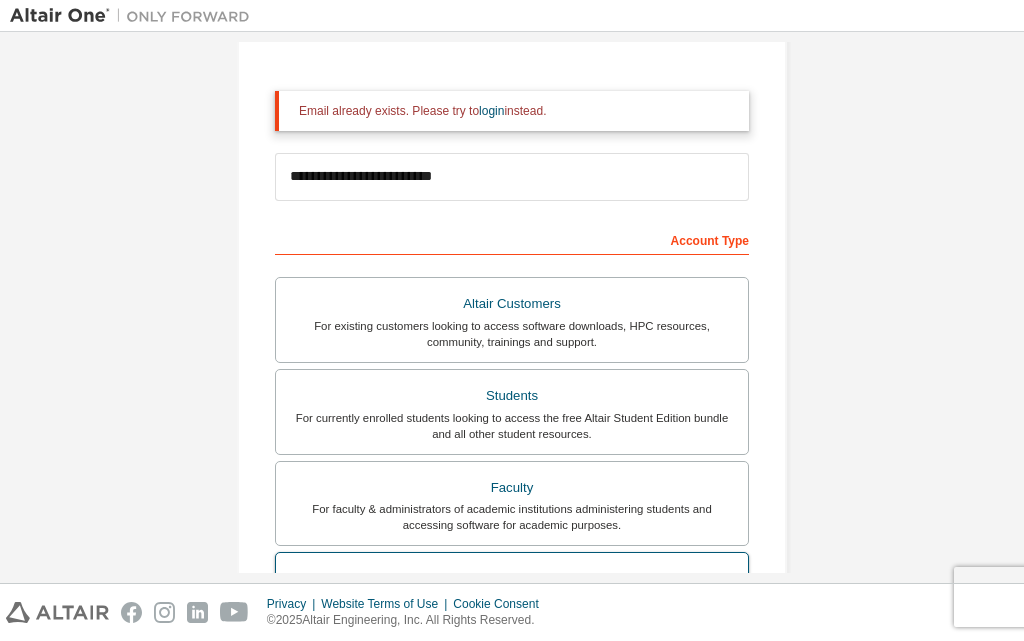 click on "For faculty & administrators of academic institutions administering students and accessing software for academic purposes." at bounding box center [512, 517] 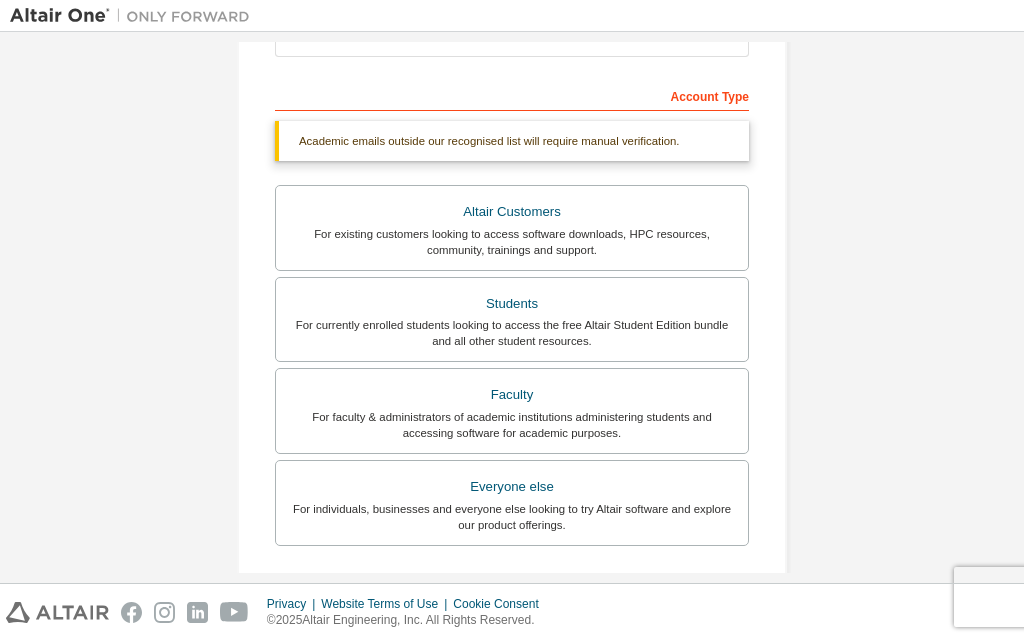 scroll, scrollTop: 400, scrollLeft: 0, axis: vertical 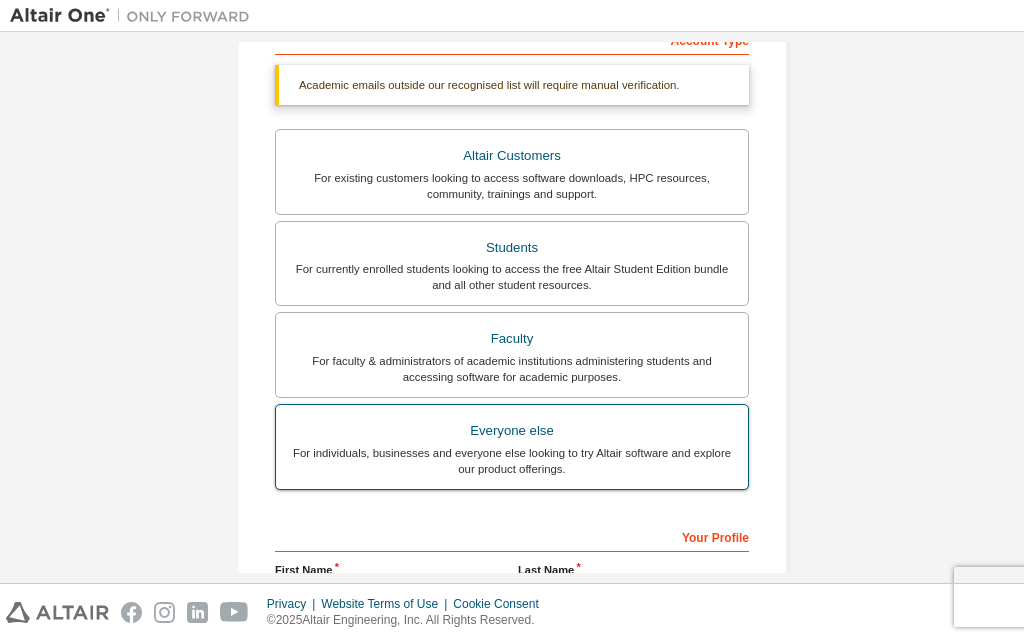 click on "For individuals, businesses and everyone else looking to try Altair software and explore our product offerings." at bounding box center (512, 461) 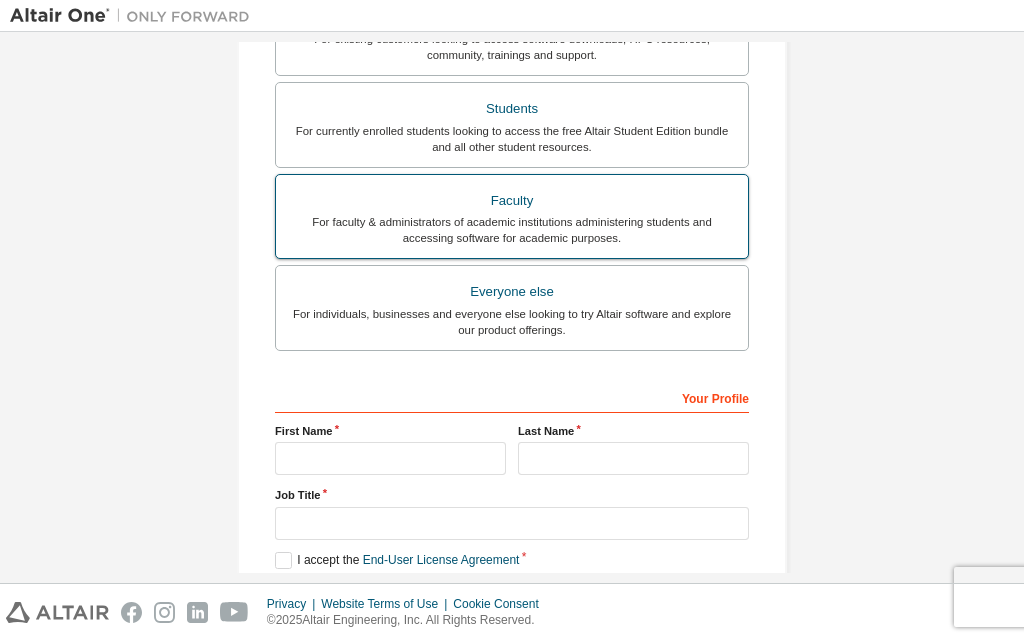 scroll, scrollTop: 592, scrollLeft: 0, axis: vertical 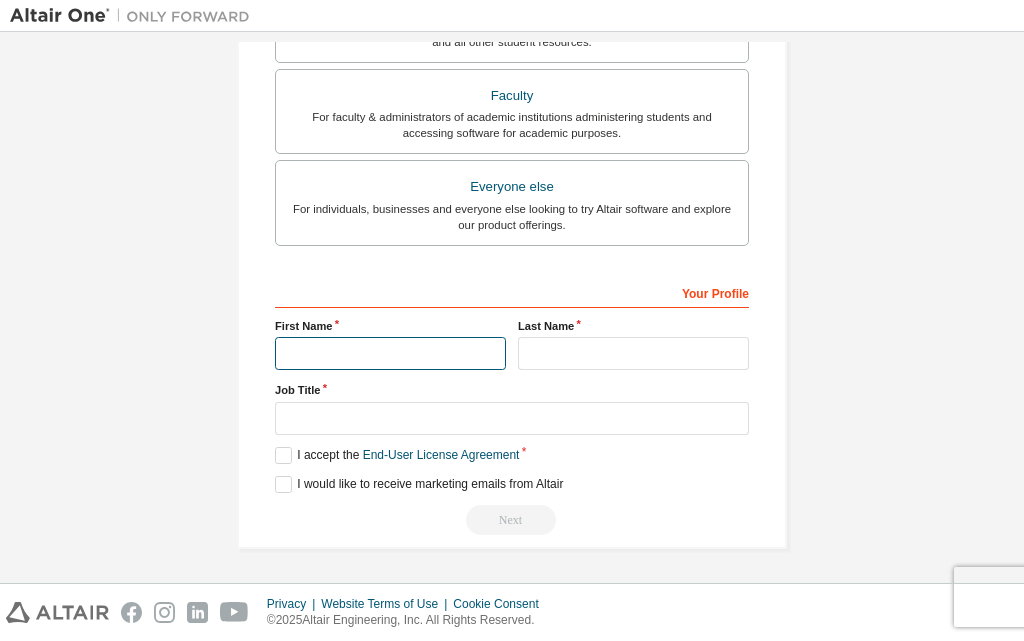 click at bounding box center [390, 353] 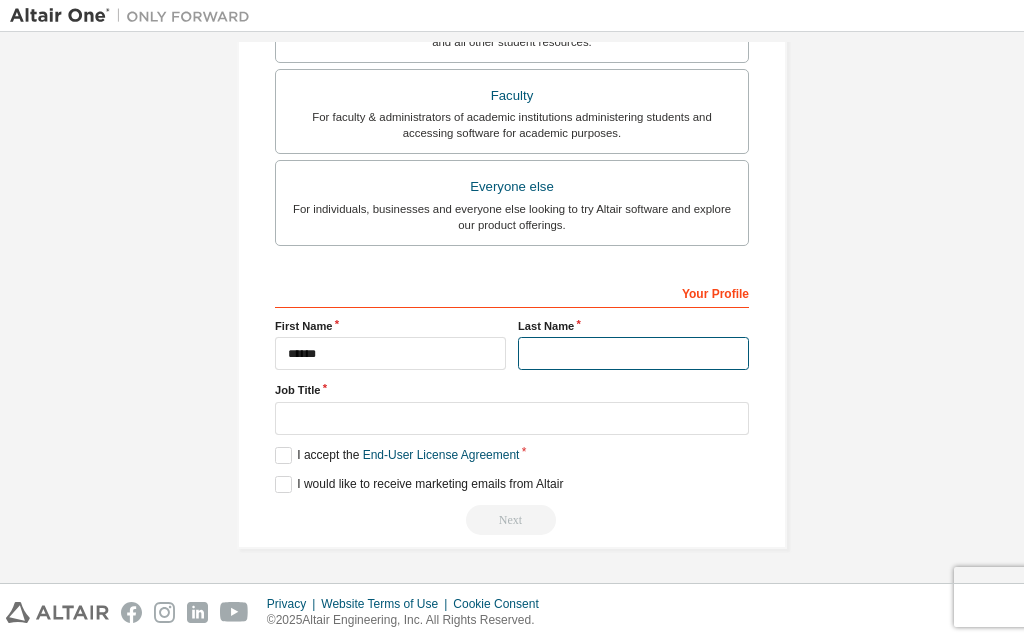click at bounding box center [633, 353] 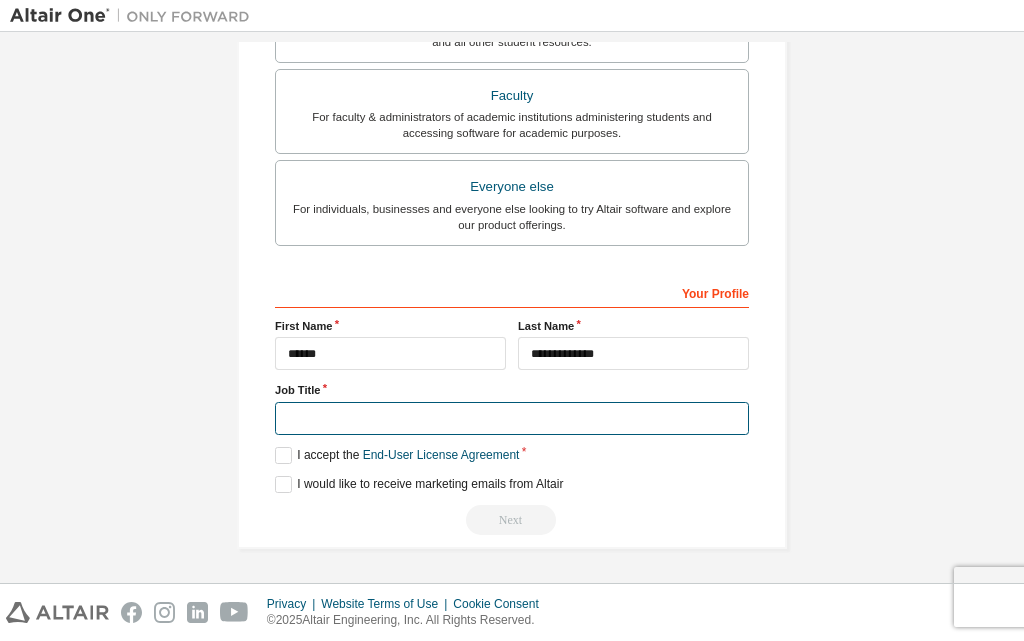 click at bounding box center (512, 418) 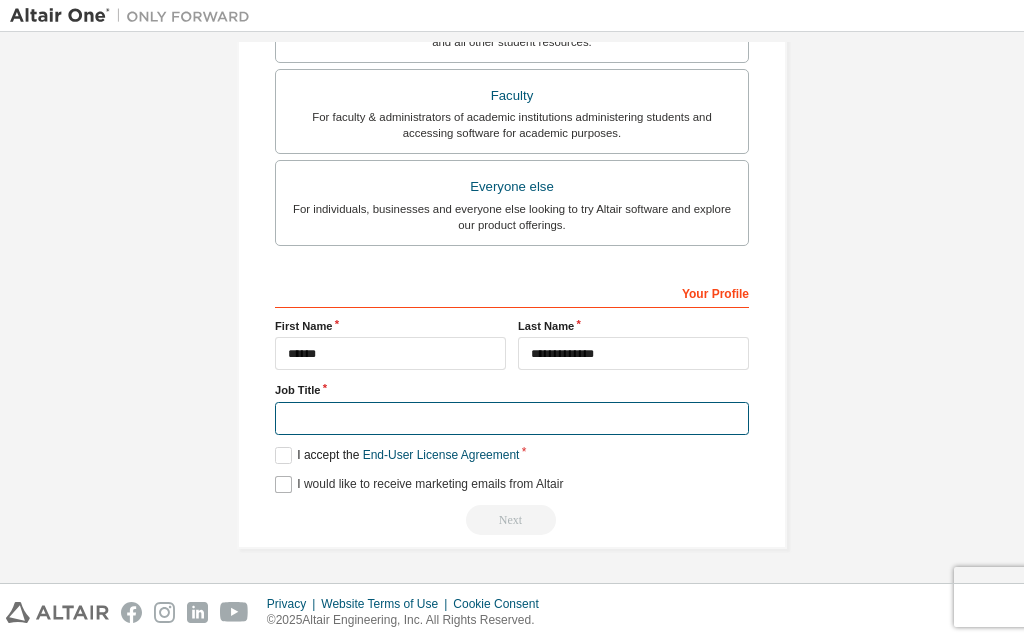type on "*******" 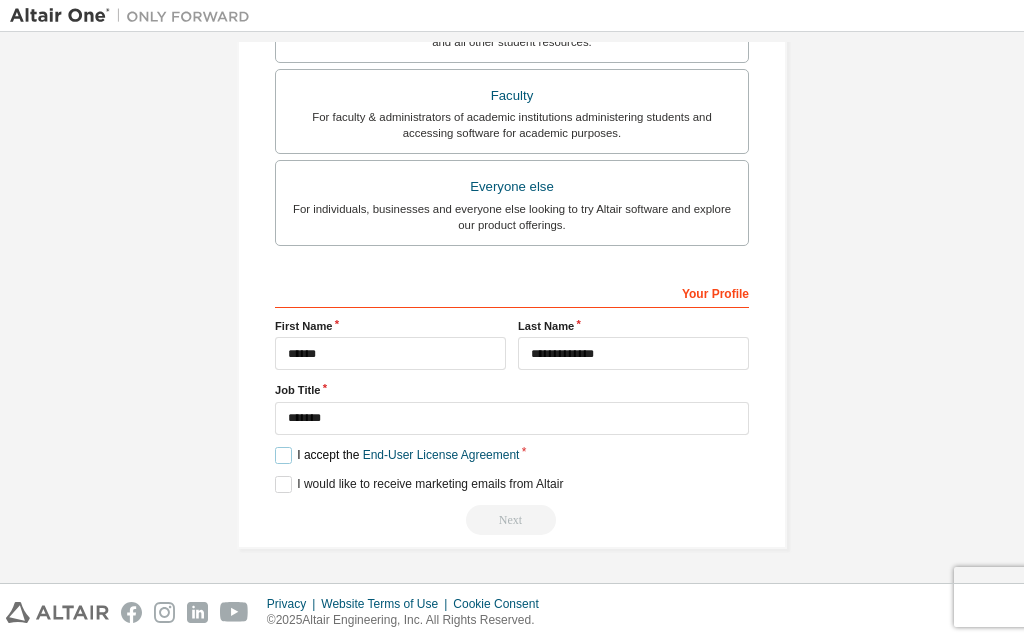 click on "I accept the    End-User License Agreement" at bounding box center [397, 455] 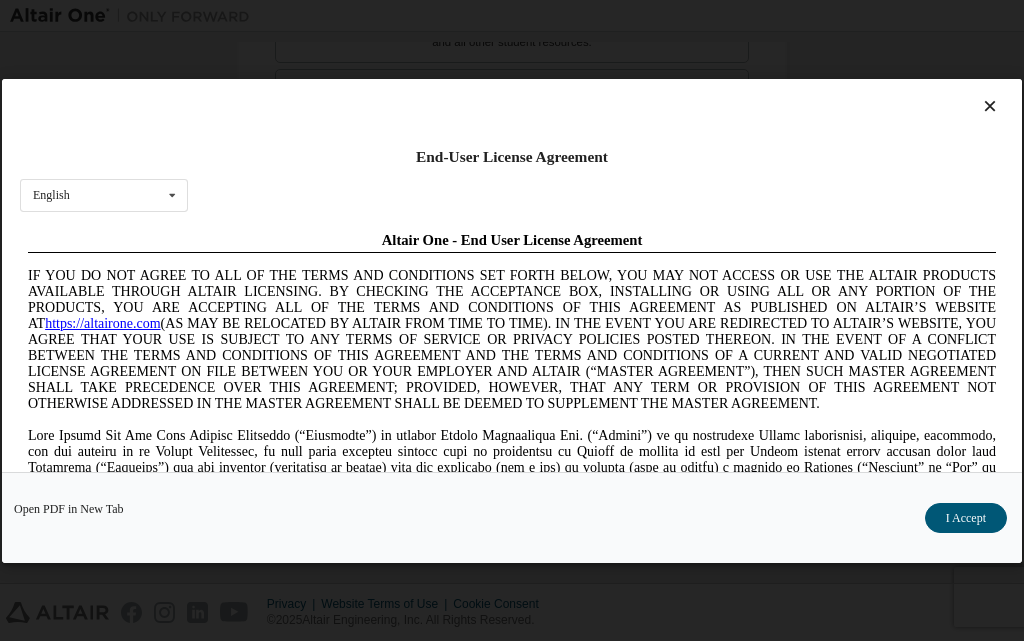 scroll, scrollTop: 0, scrollLeft: 0, axis: both 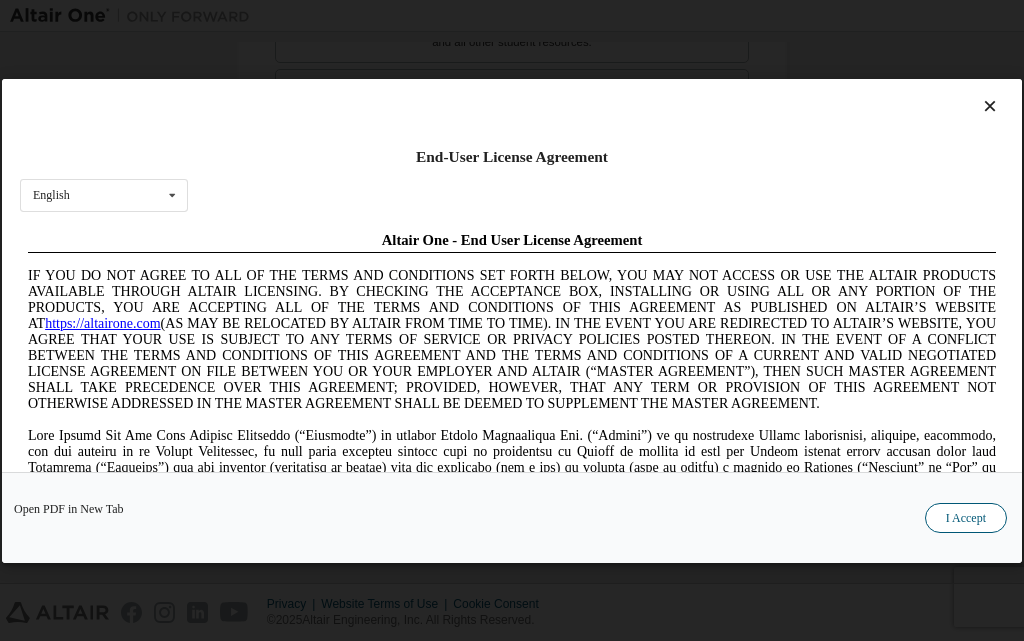 click on "I Accept" at bounding box center (966, 517) 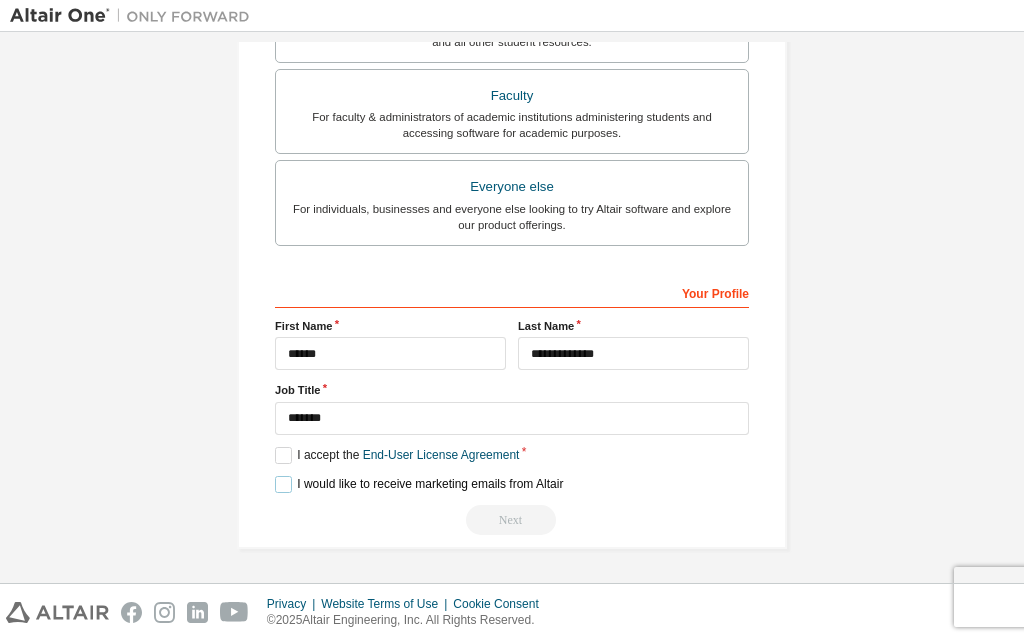 click on "I would like to receive marketing emails from Altair" at bounding box center [419, 484] 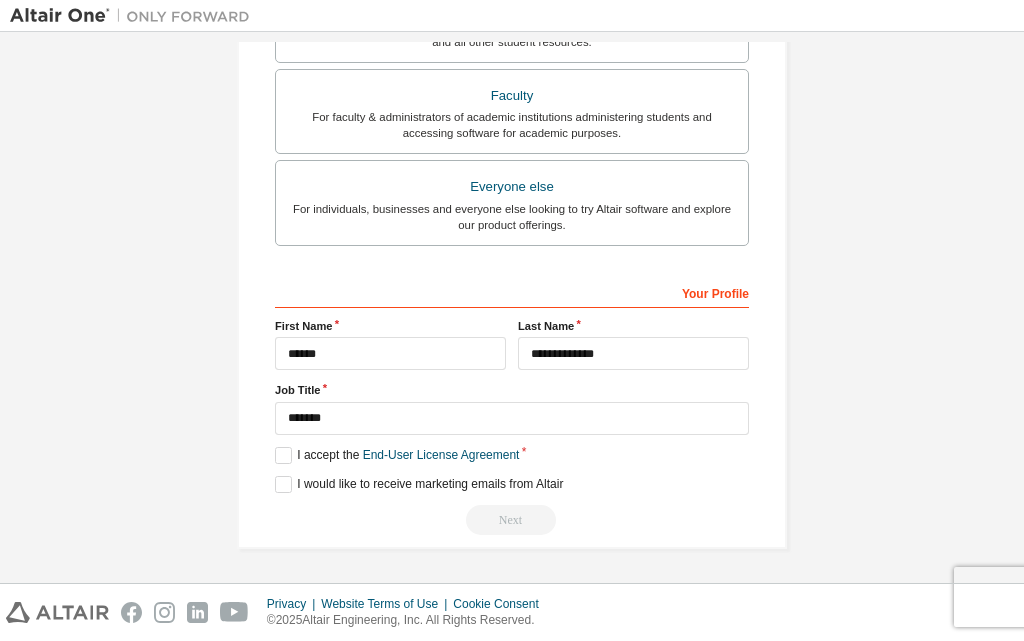 click on "Next" at bounding box center [512, 520] 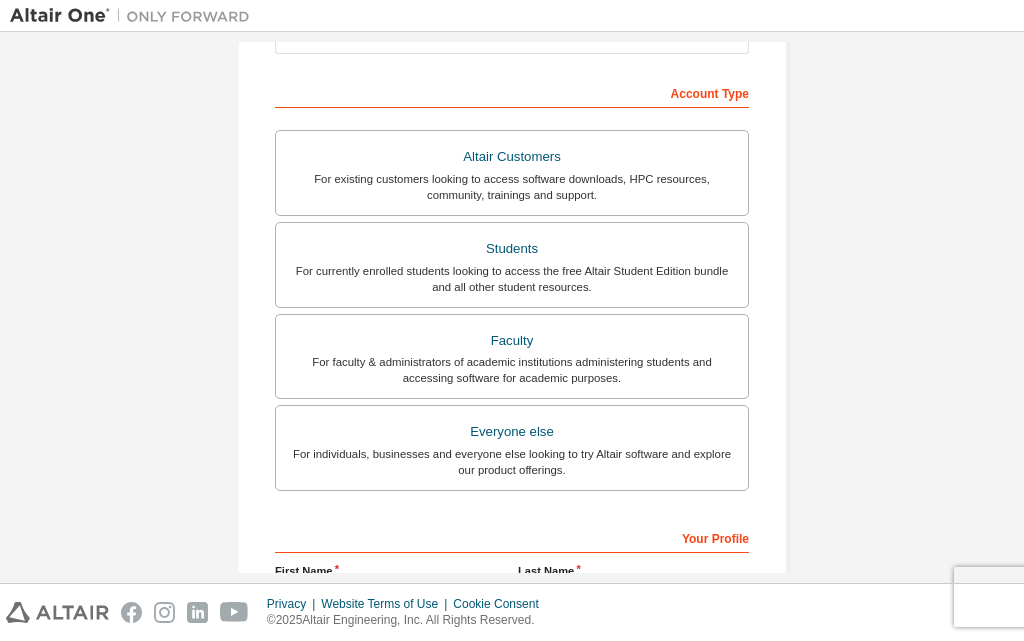 scroll, scrollTop: 292, scrollLeft: 0, axis: vertical 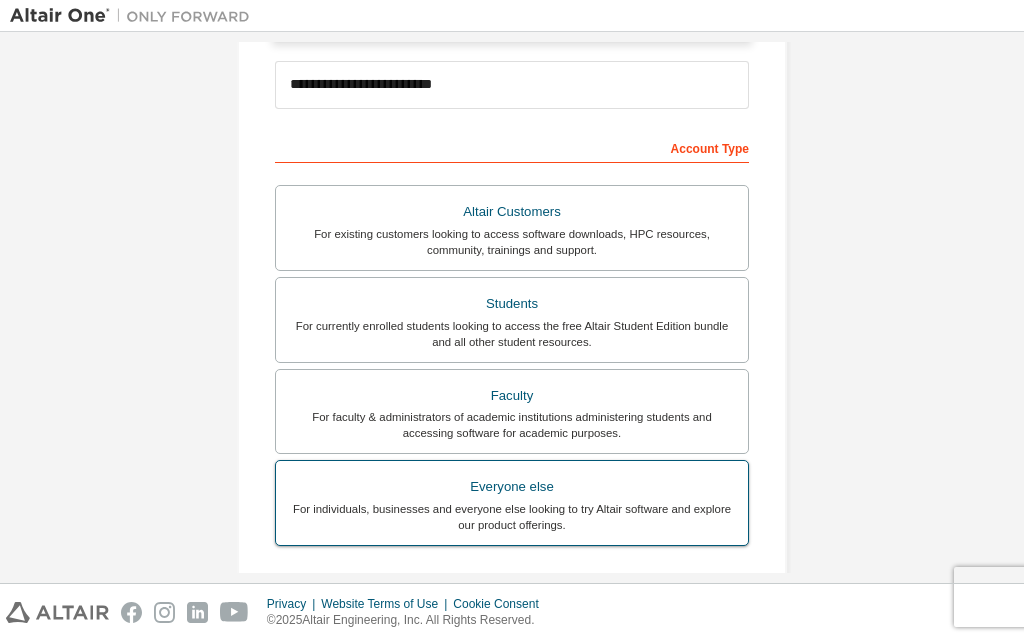 click on "Everyone else" at bounding box center (512, 487) 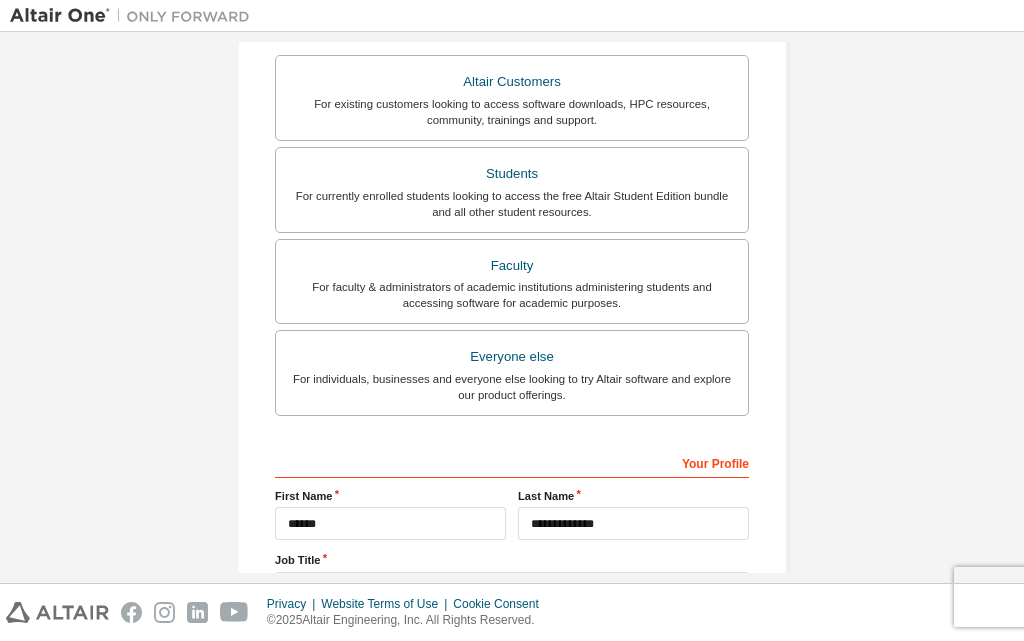scroll, scrollTop: 592, scrollLeft: 0, axis: vertical 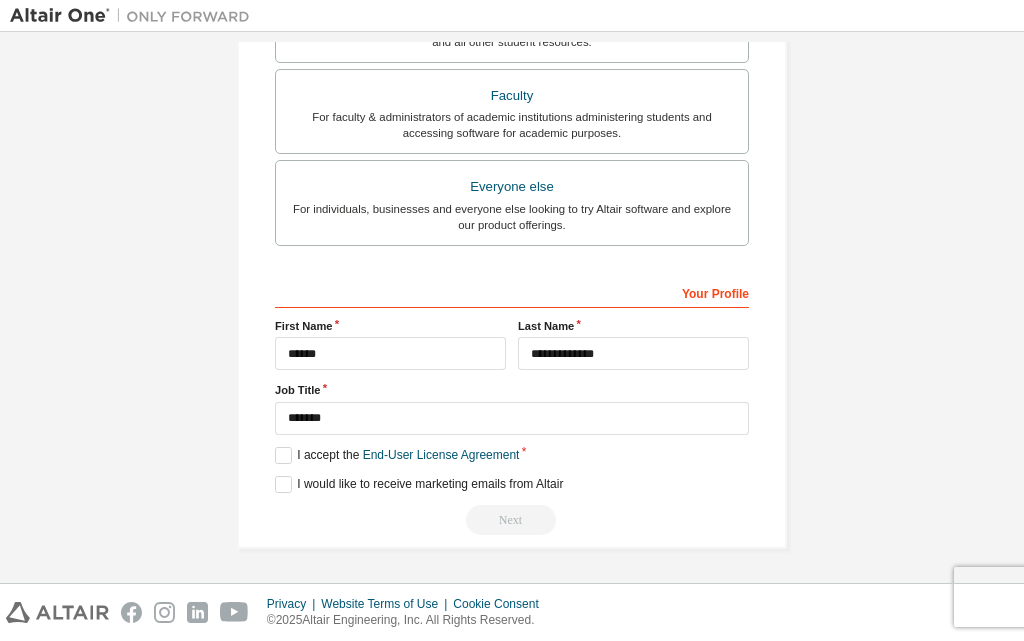 click on "Next" at bounding box center [512, 520] 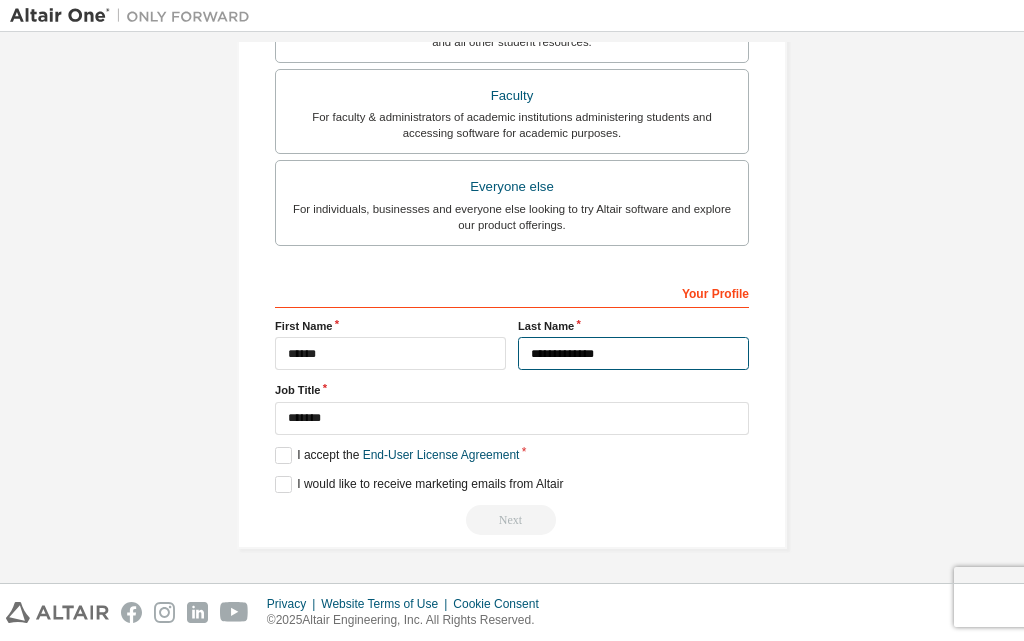 click on "**********" at bounding box center (633, 353) 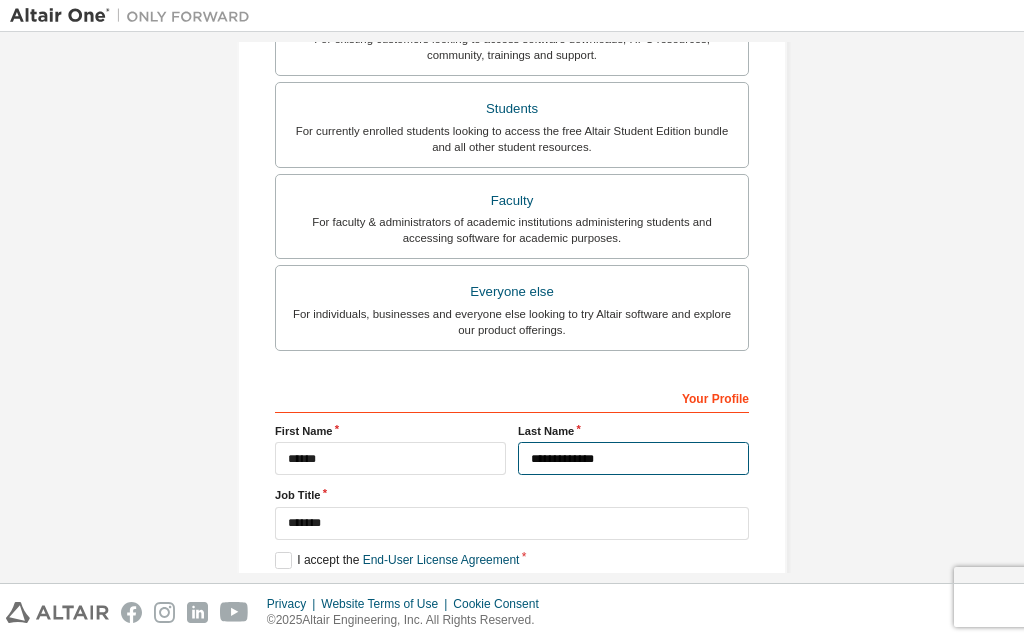 scroll, scrollTop: 592, scrollLeft: 0, axis: vertical 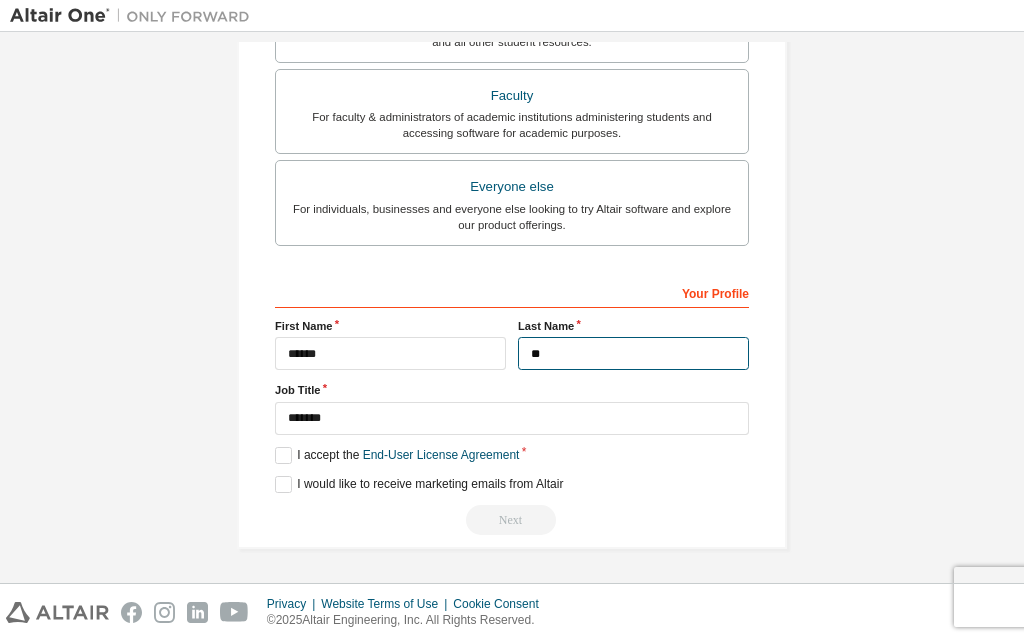 type on "*" 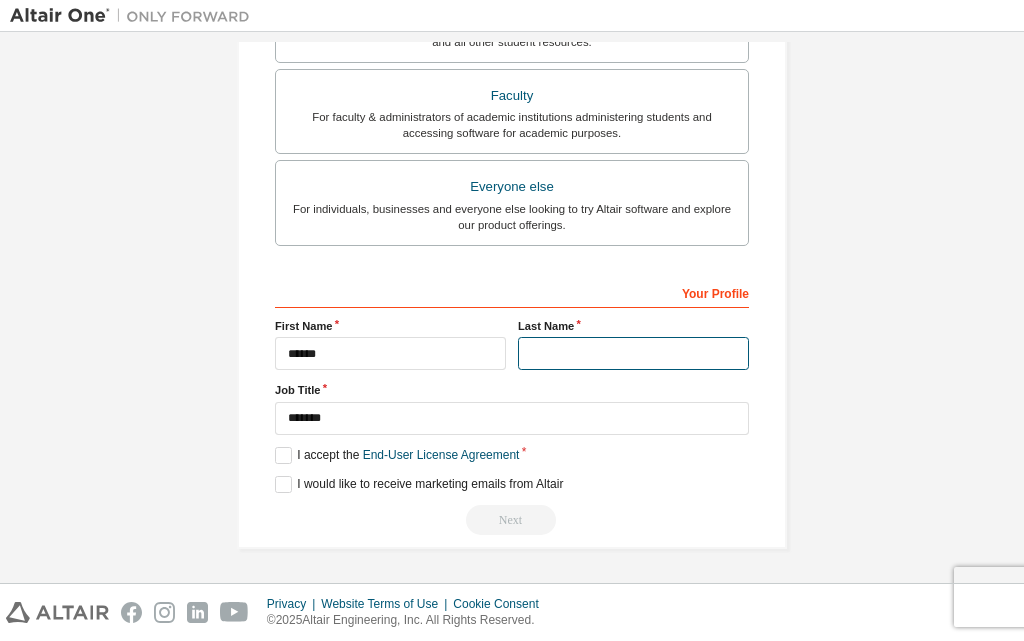 type 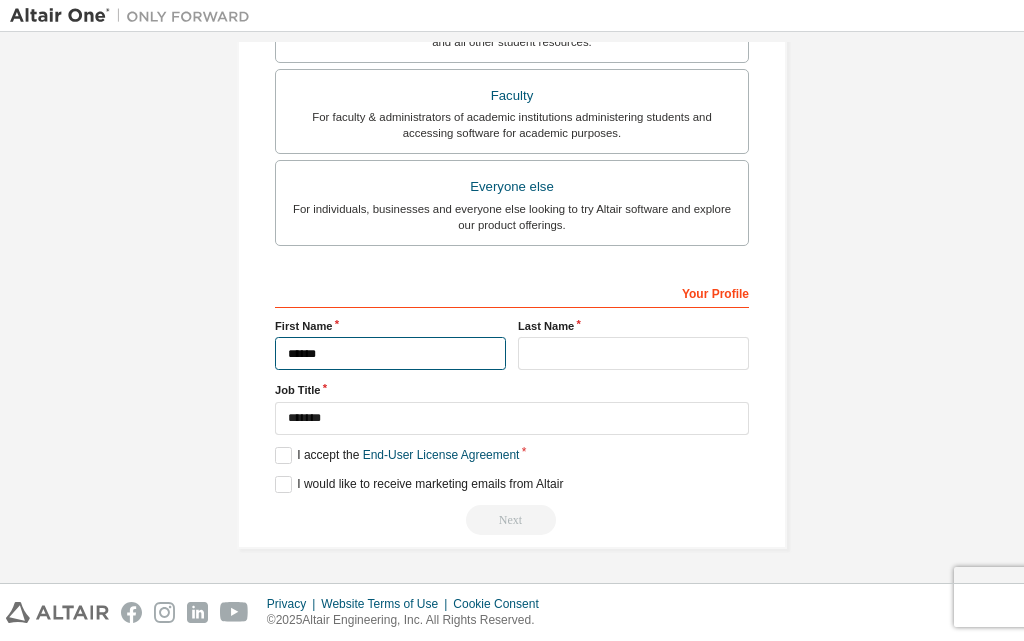 click on "******" at bounding box center [390, 353] 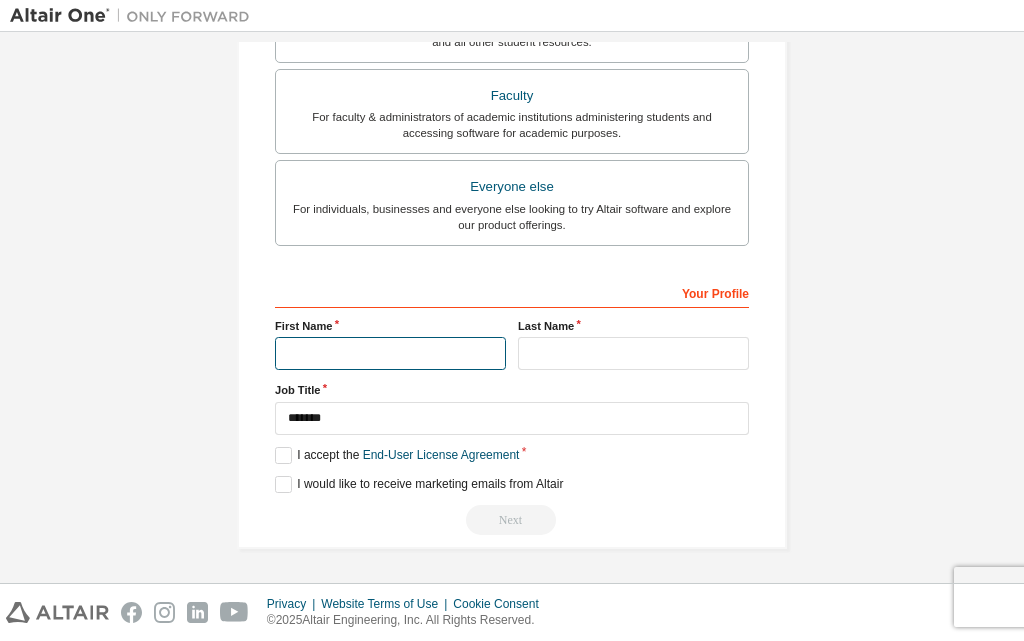 click at bounding box center [390, 353] 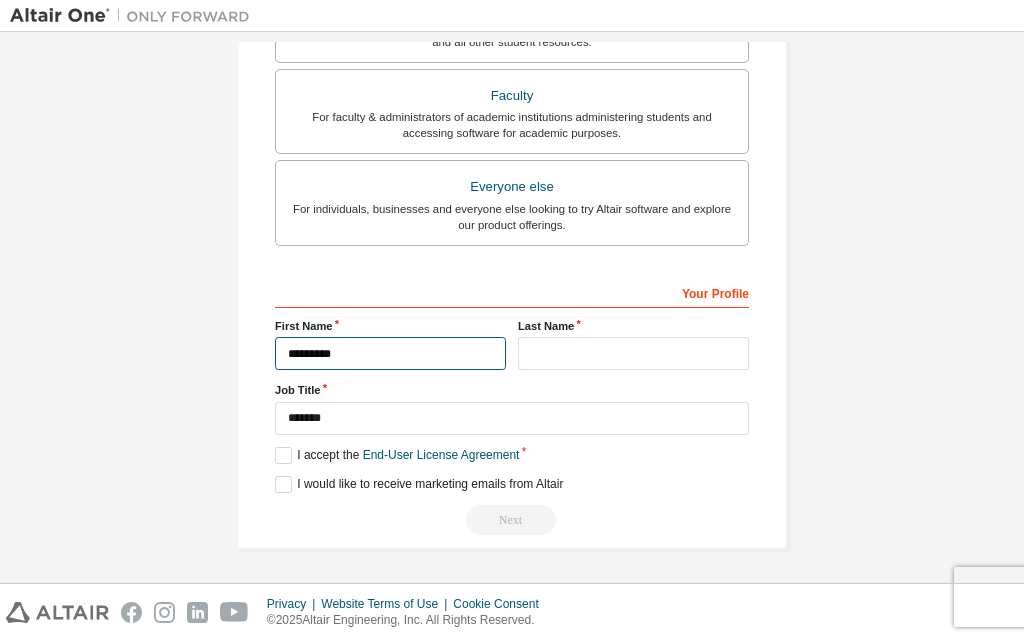 type on "********" 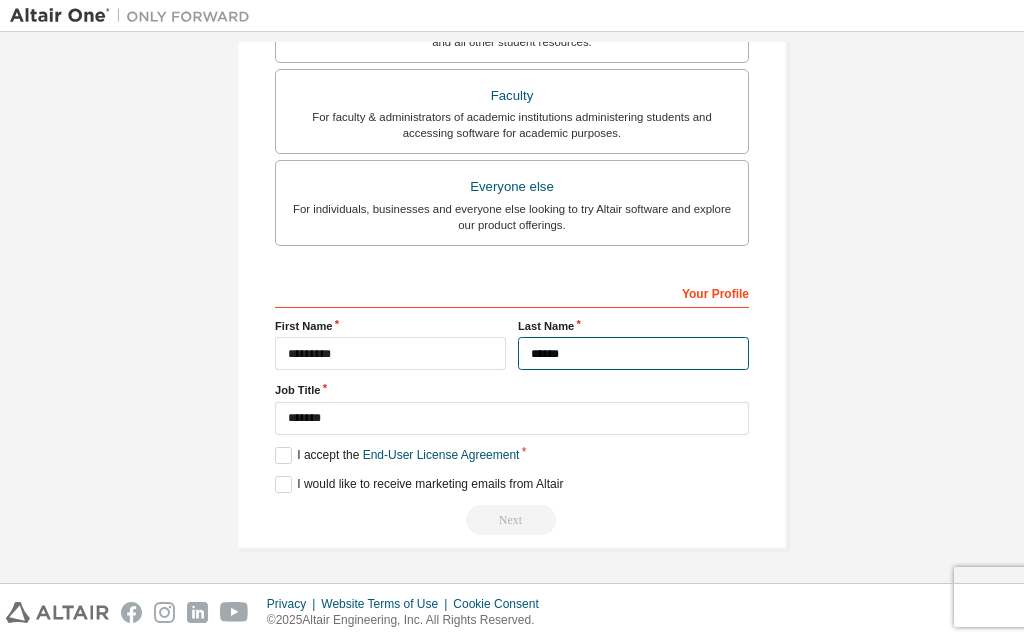type on "******" 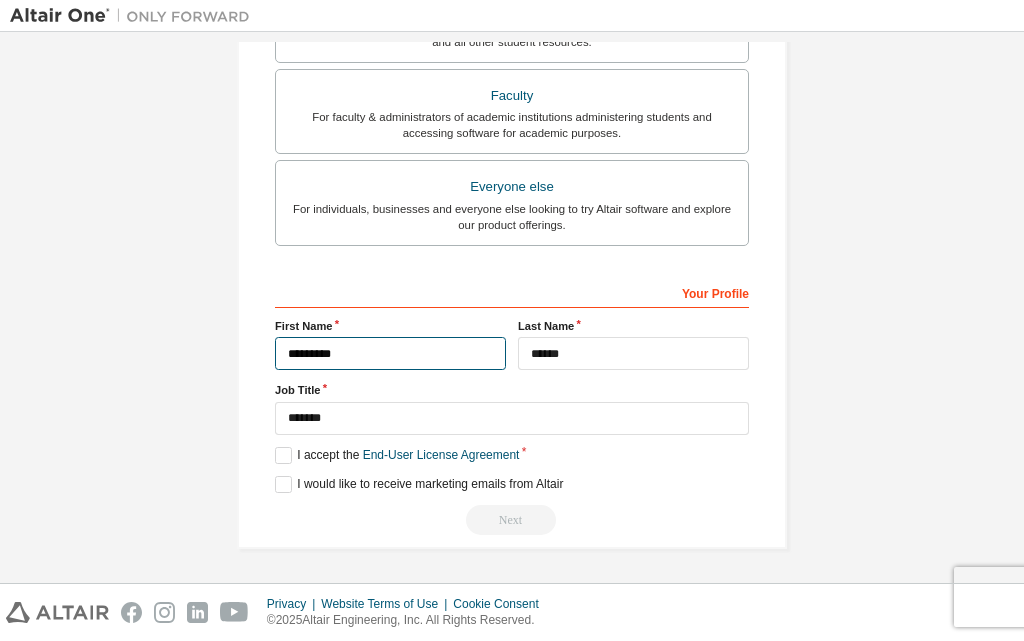 click on "********" at bounding box center [390, 353] 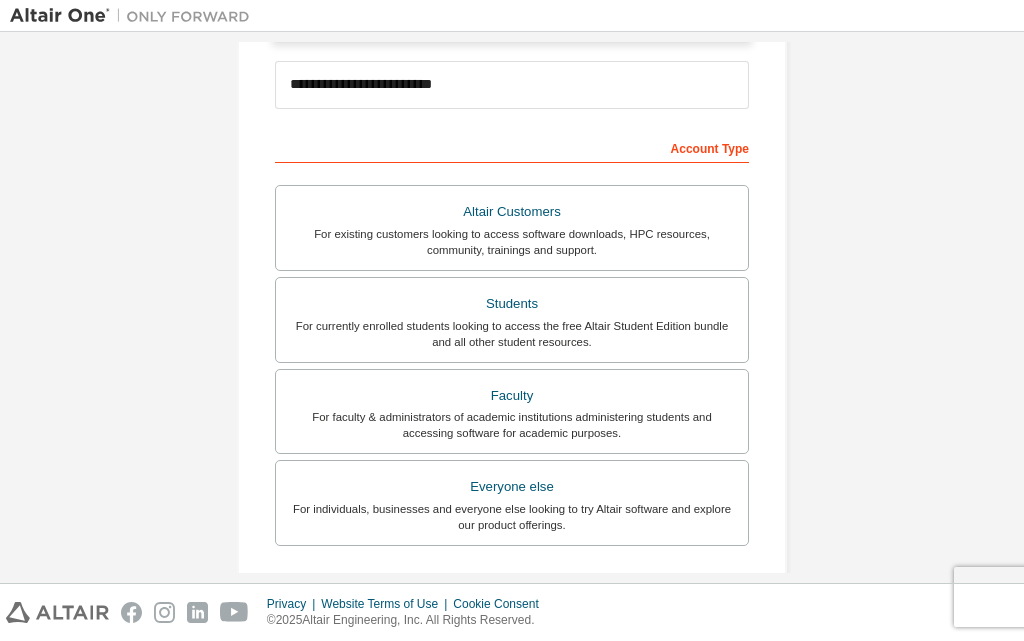 scroll, scrollTop: 0, scrollLeft: 0, axis: both 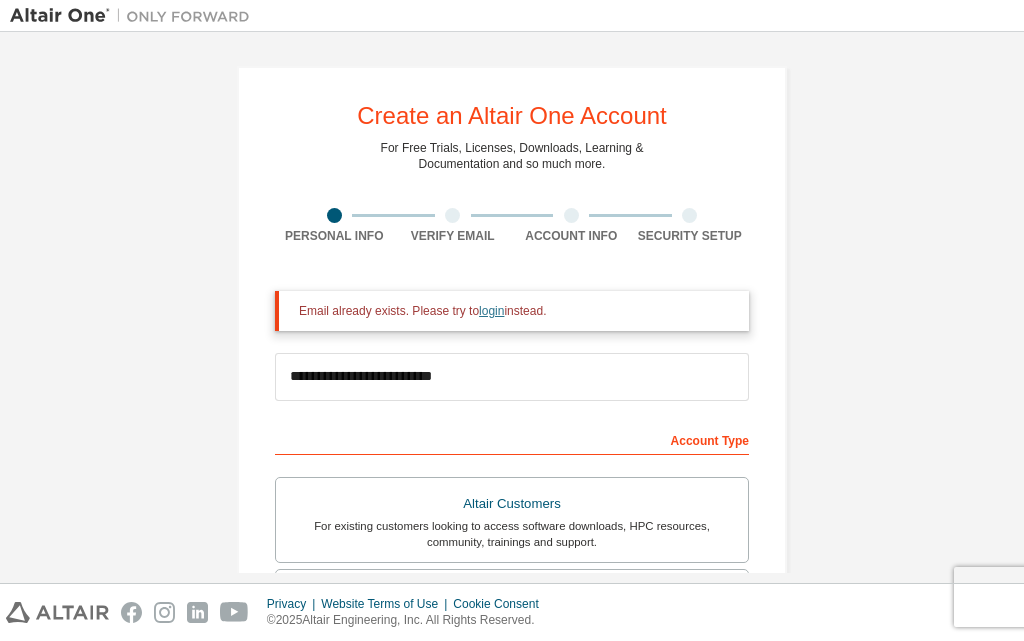 type on "**********" 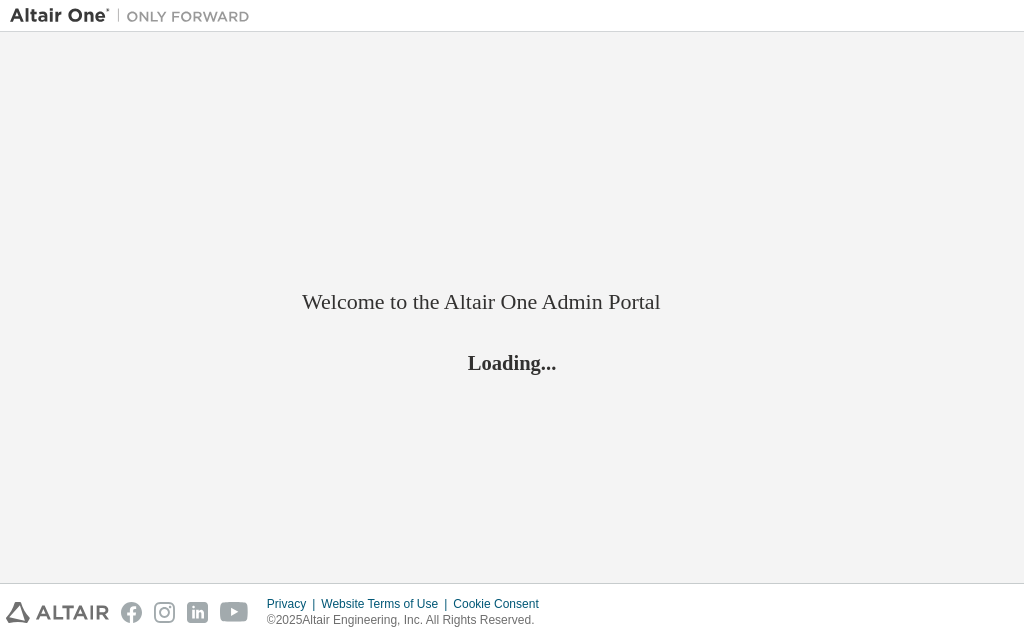 scroll, scrollTop: 0, scrollLeft: 0, axis: both 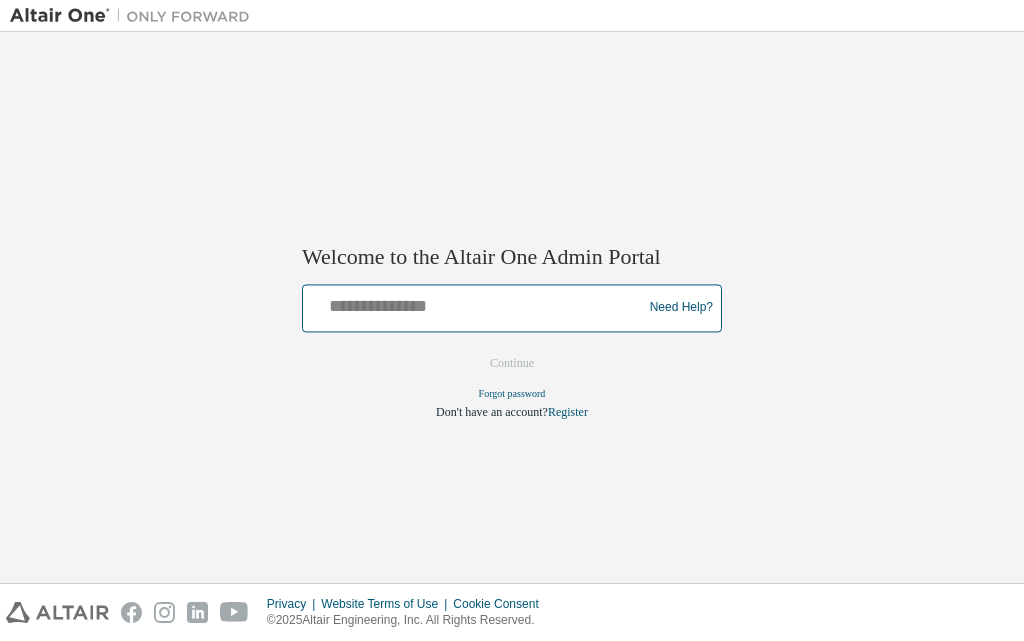 click at bounding box center (475, 303) 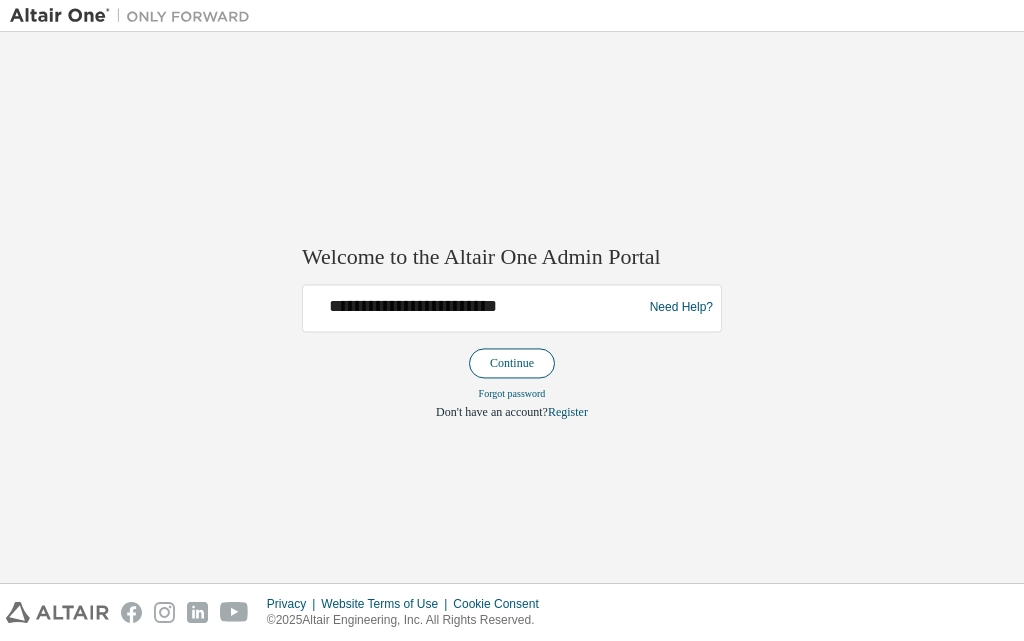 click on "Continue" at bounding box center (512, 363) 